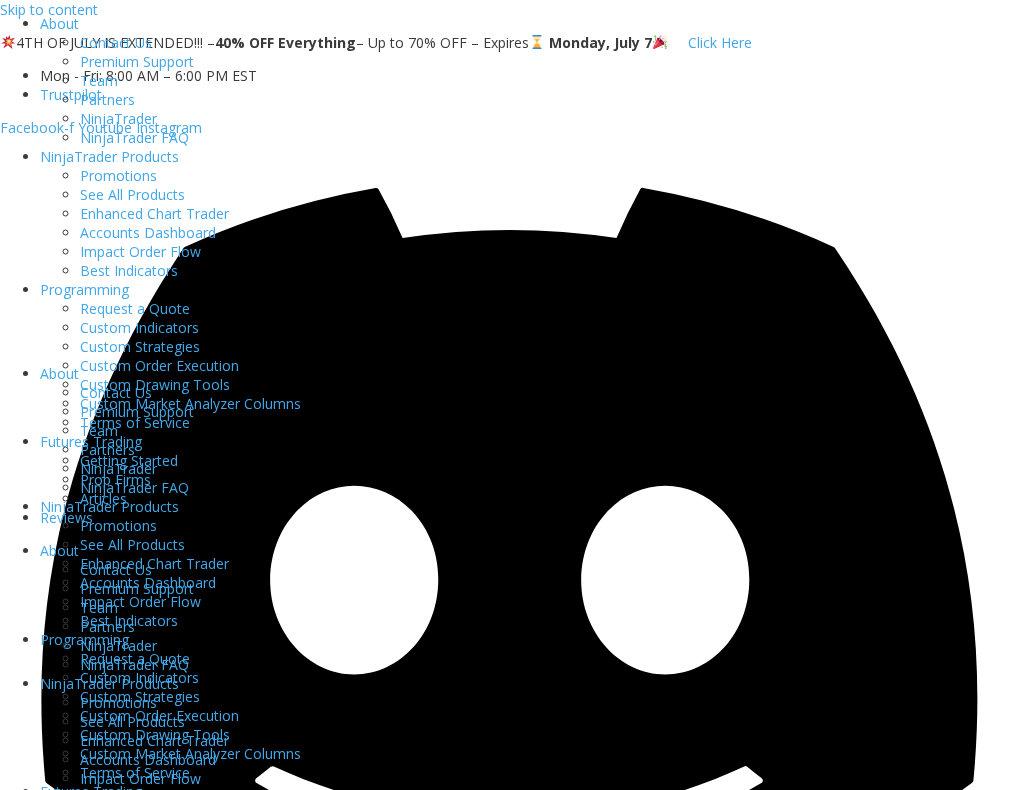scroll, scrollTop: 0, scrollLeft: 0, axis: both 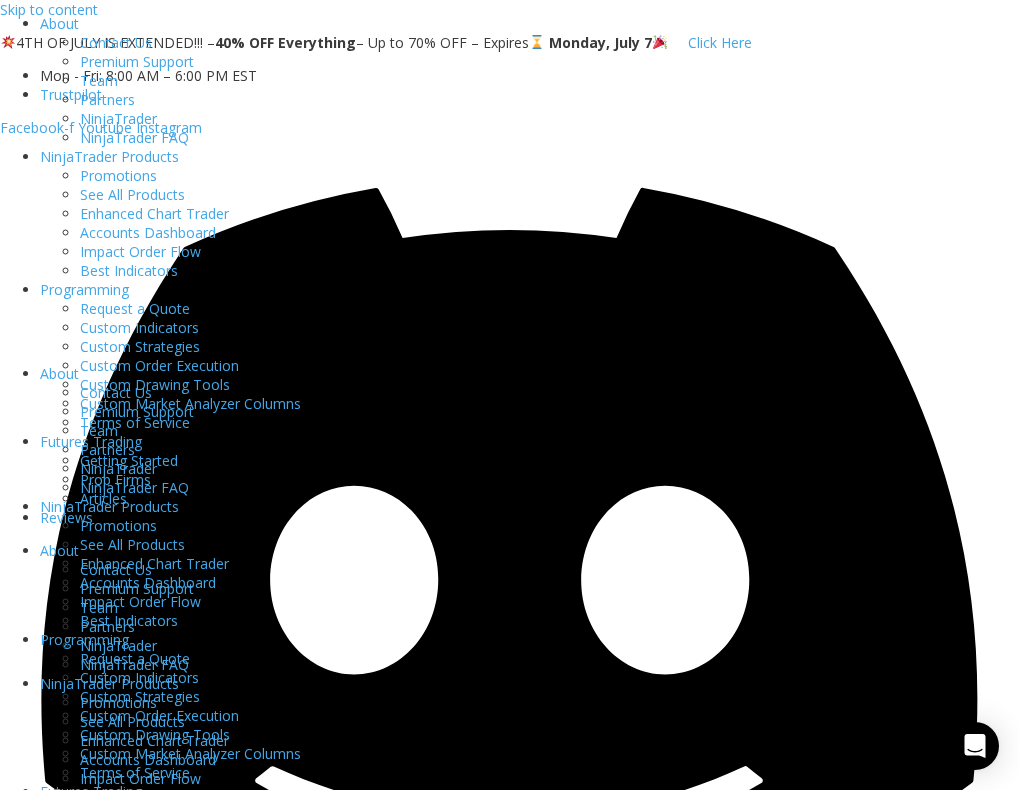 click on "Click Here to save 40%!" at bounding box center (509, 5878) 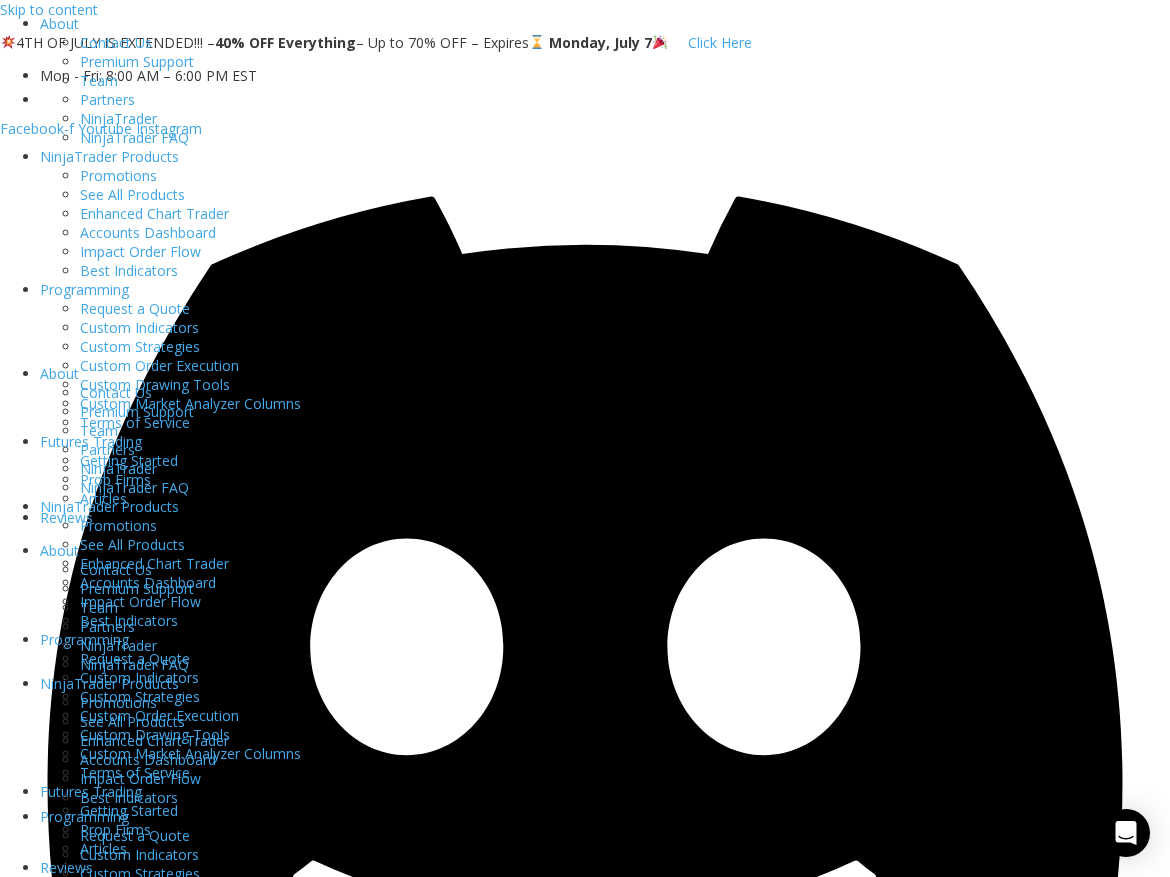 click at bounding box center [785, 17247] 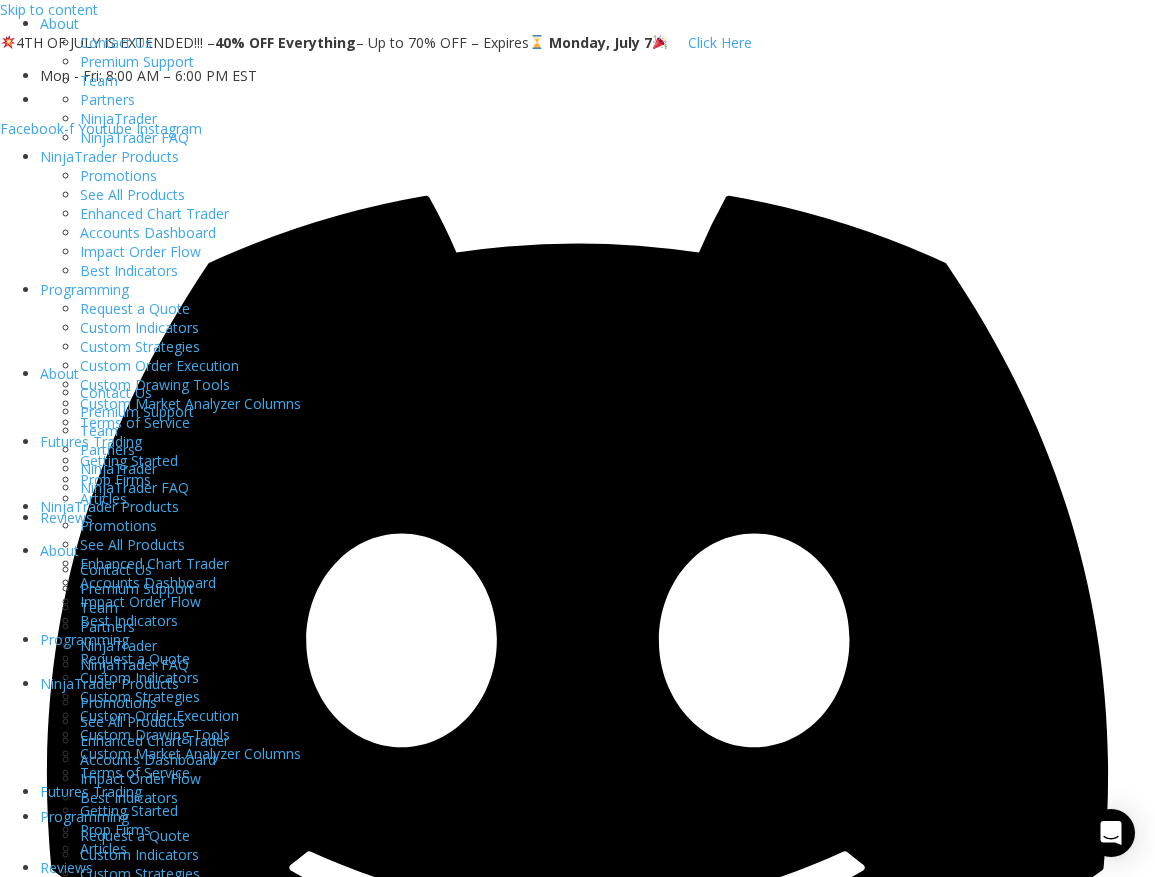 click on "MEMBERS AREA" at bounding box center [89, 1465] 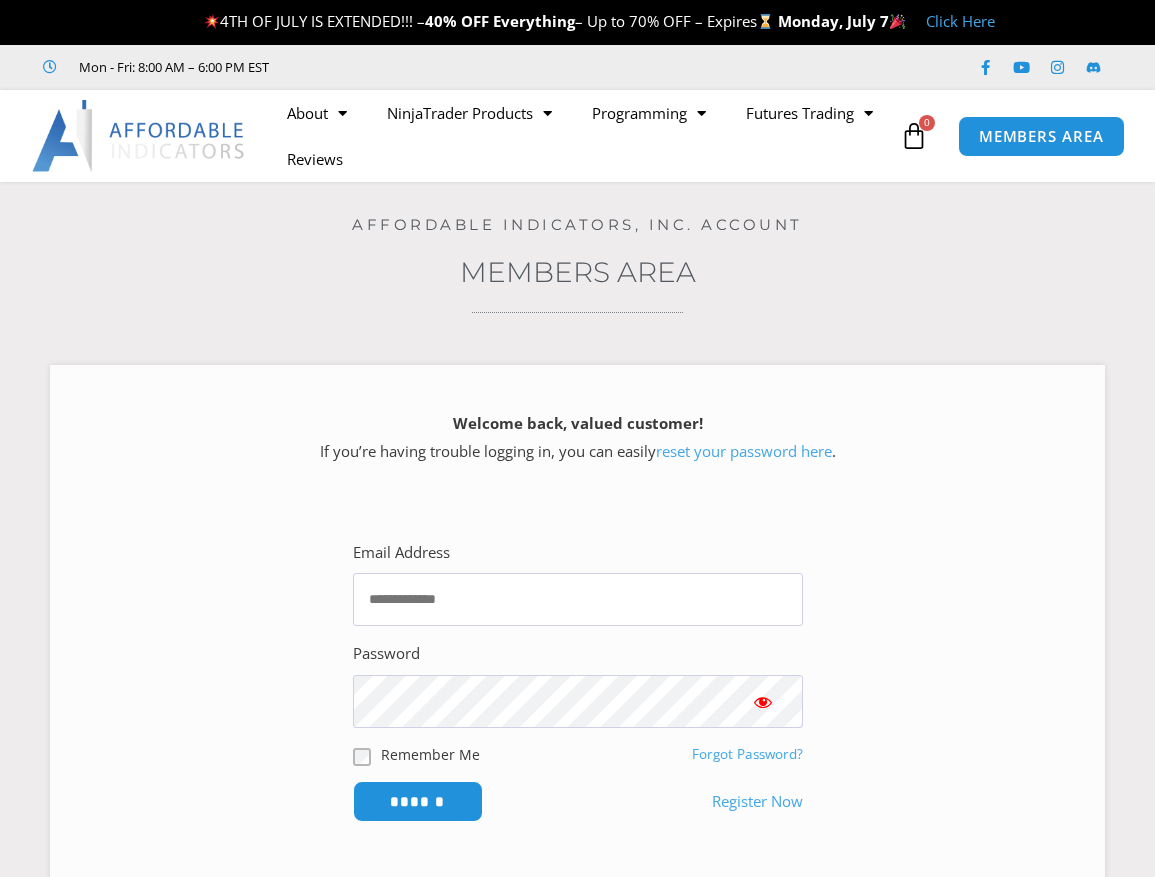 scroll, scrollTop: 0, scrollLeft: 0, axis: both 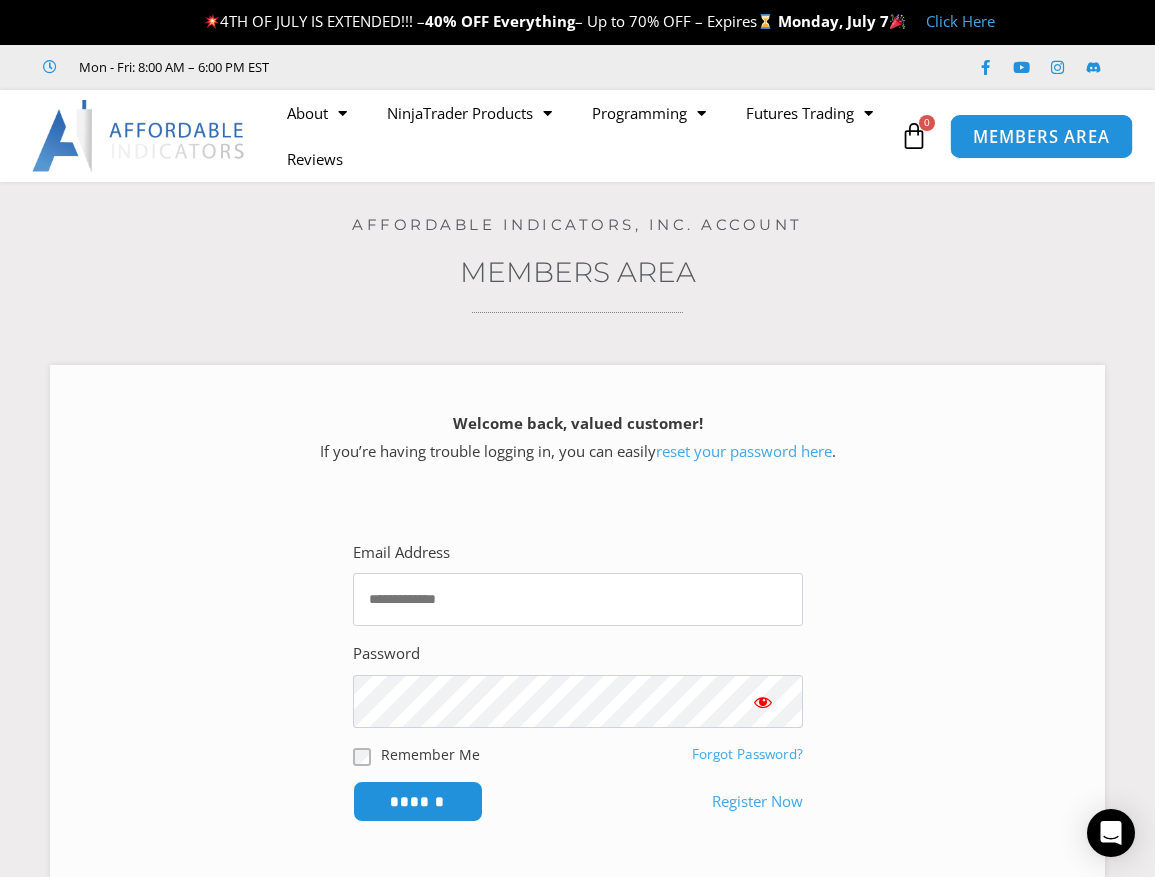 click on "MEMBERS AREA" at bounding box center [1040, 135] 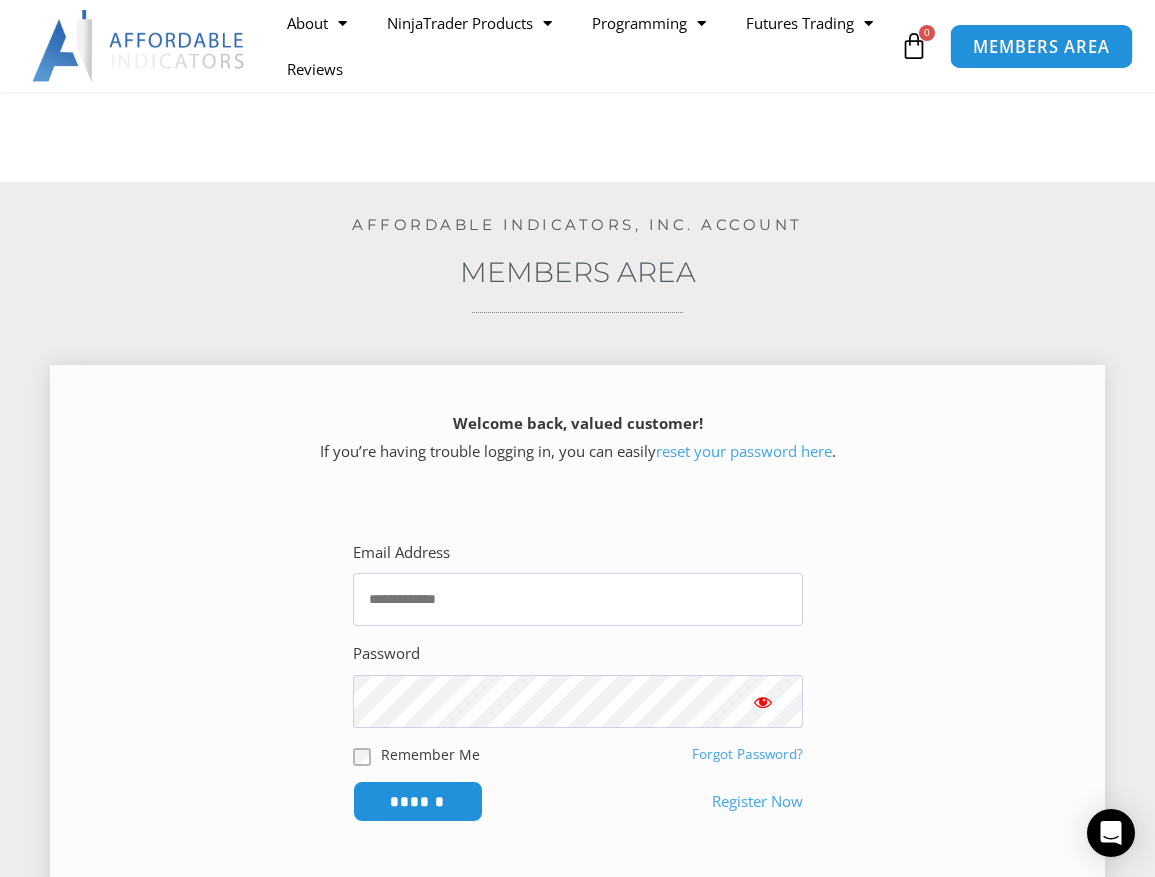 scroll, scrollTop: 300, scrollLeft: 0, axis: vertical 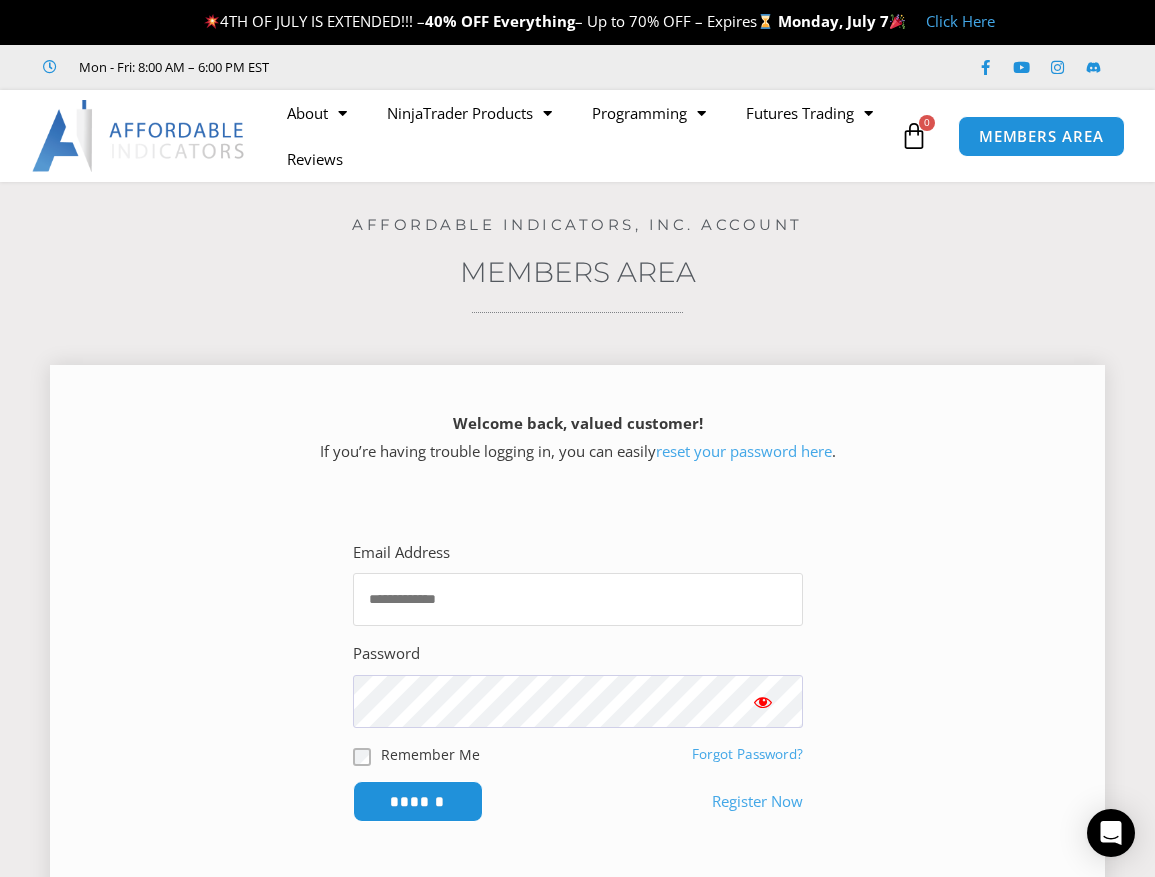 click on "Email Address" at bounding box center (578, 599) 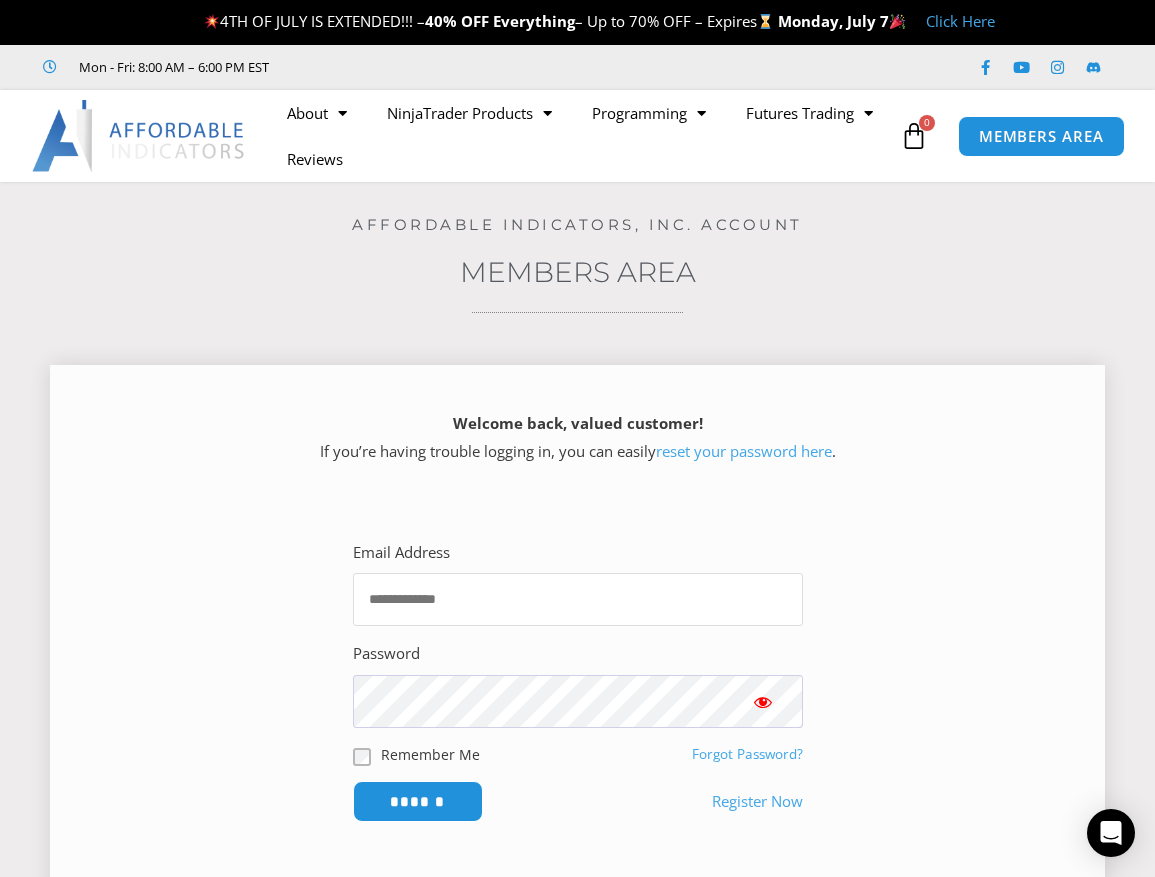 paste on "**********" 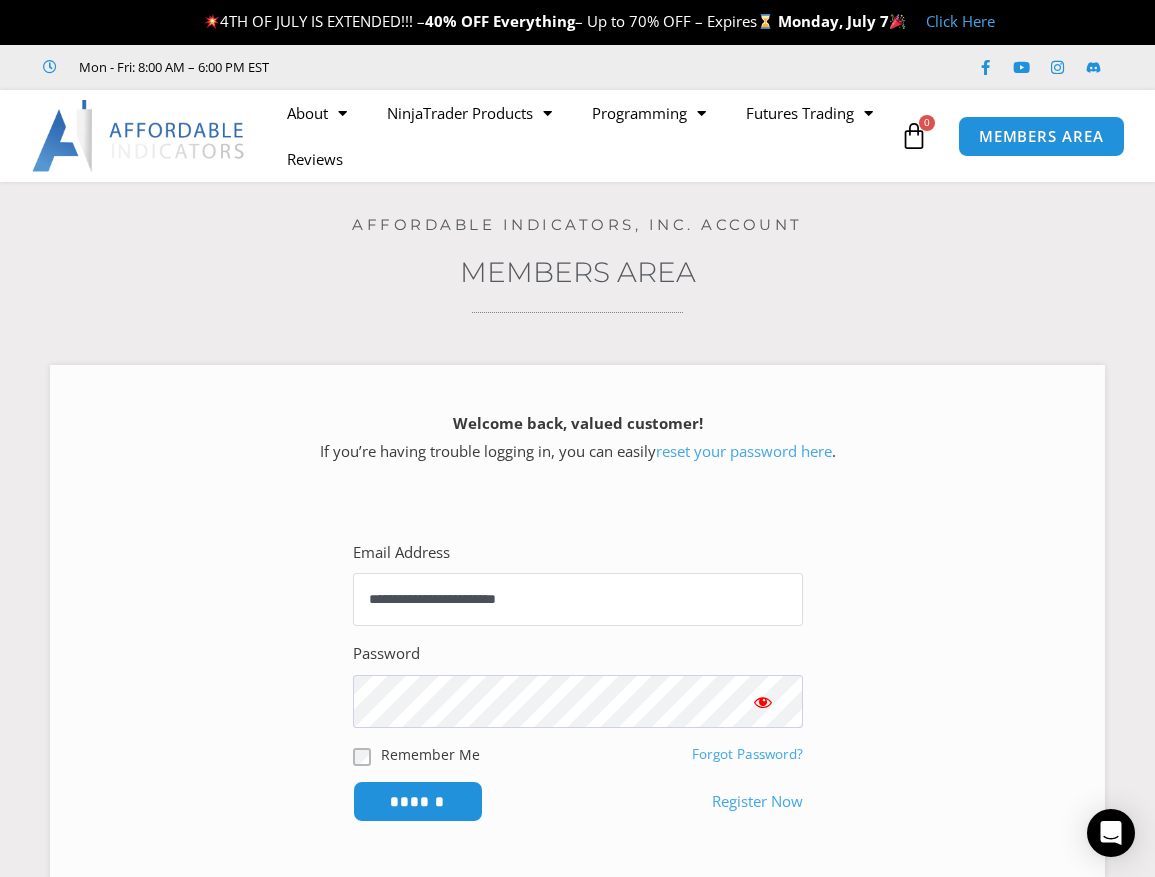 type on "**********" 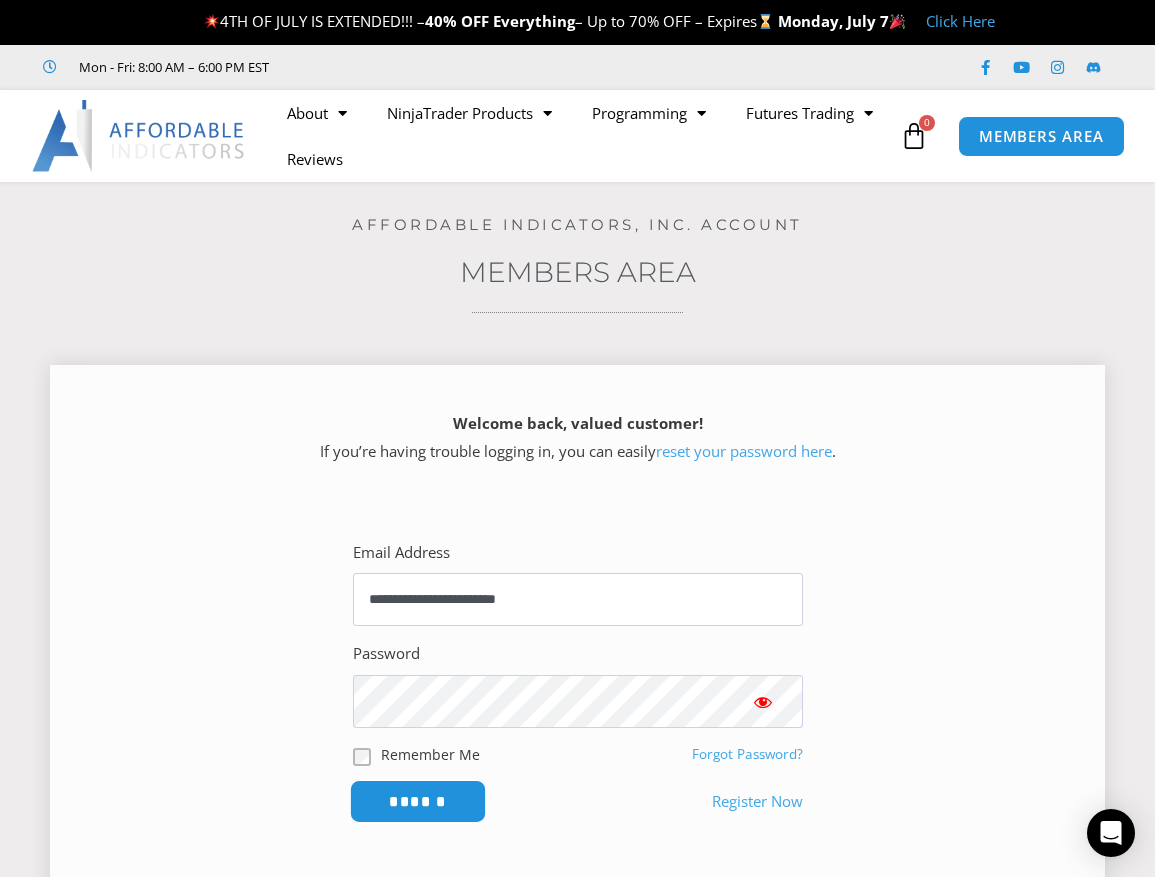 click on "******" at bounding box center [417, 801] 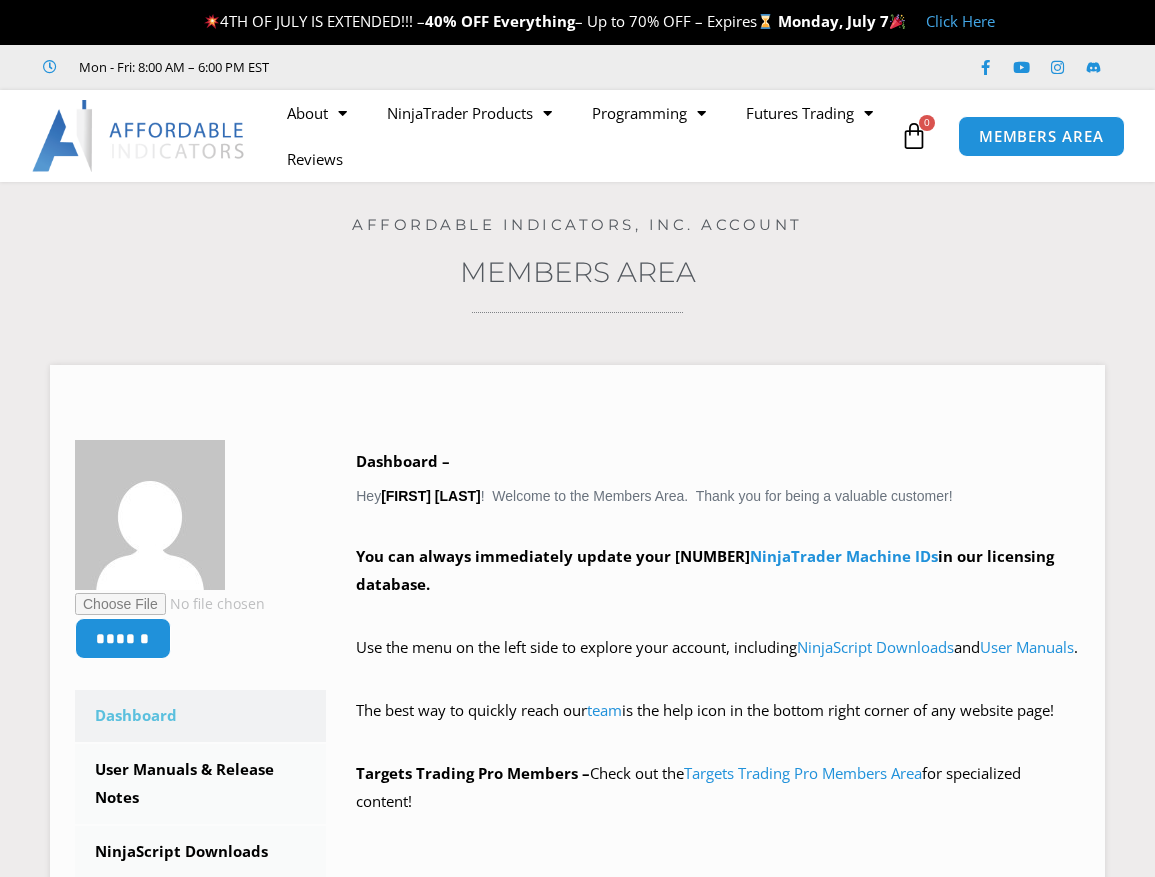 scroll, scrollTop: 0, scrollLeft: 0, axis: both 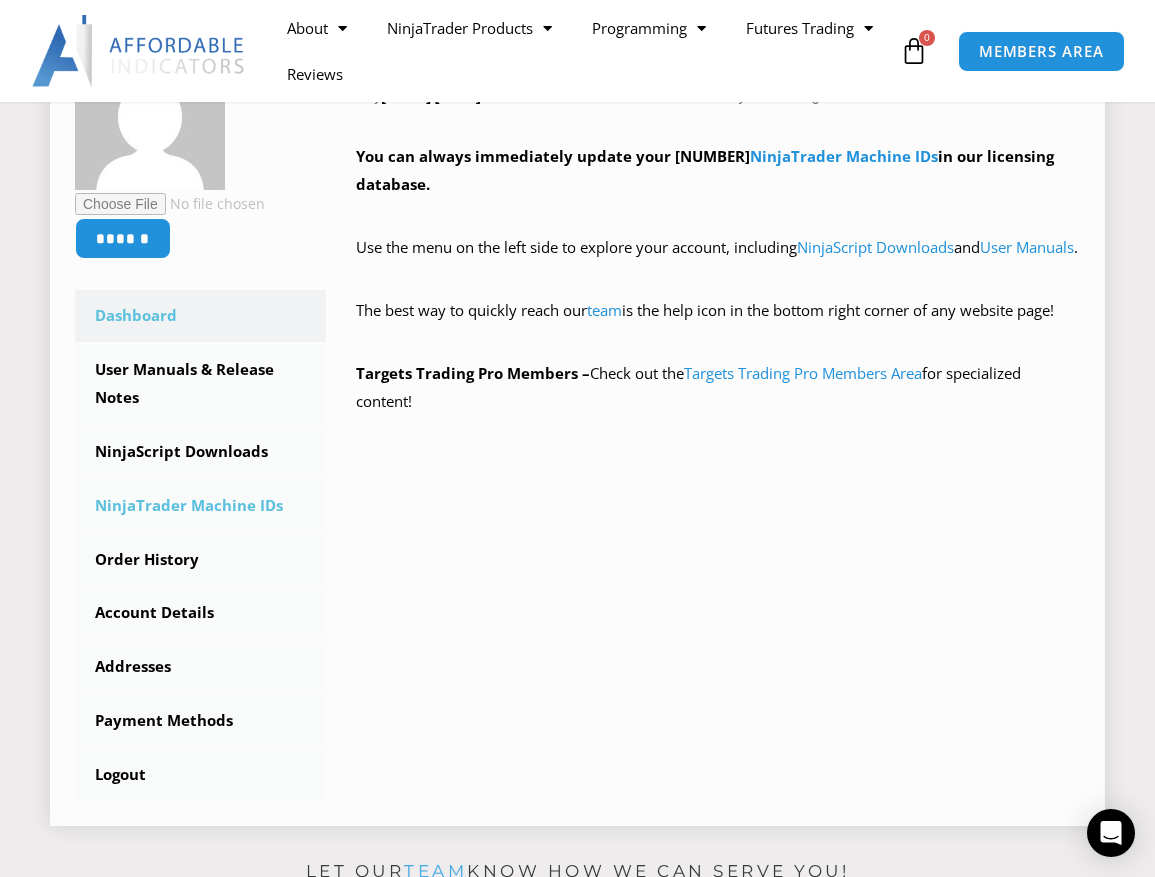 click on "NinjaTrader Machine IDs" at bounding box center (200, 506) 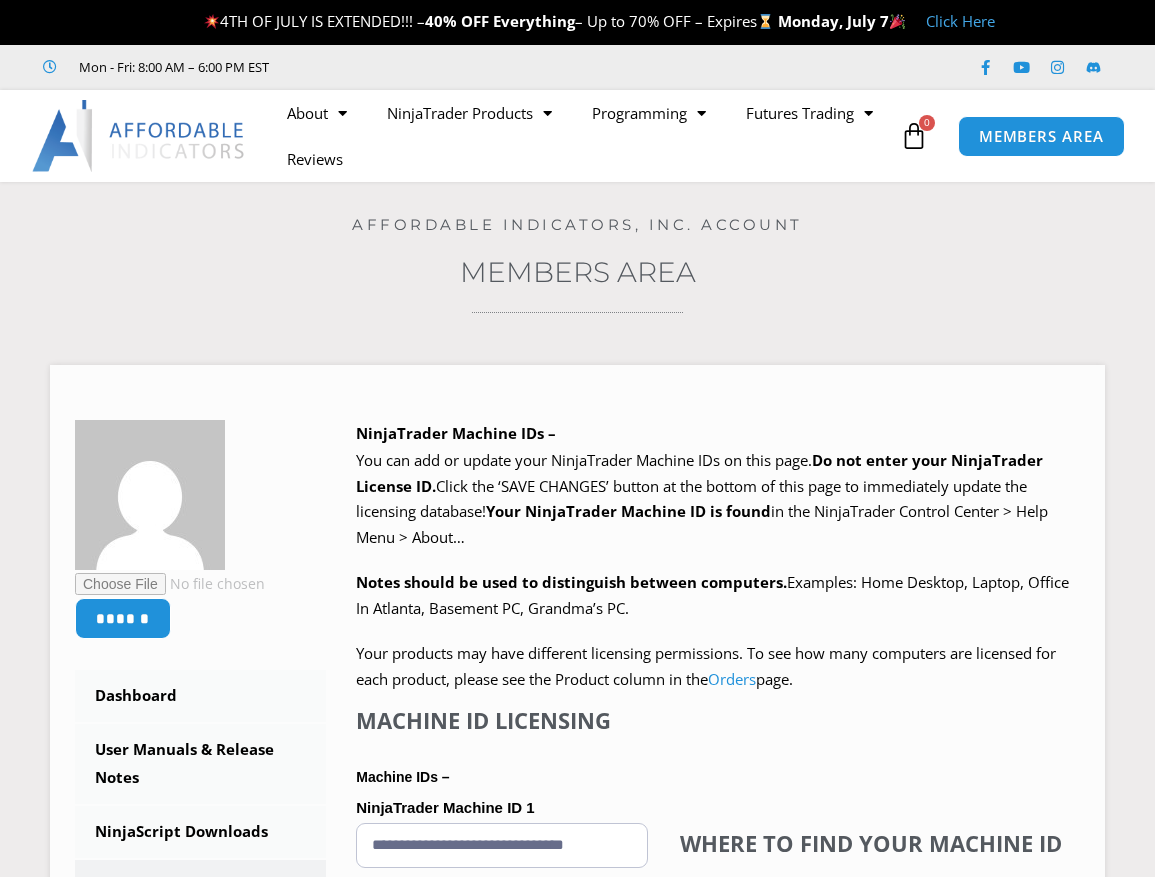 scroll, scrollTop: 0, scrollLeft: 0, axis: both 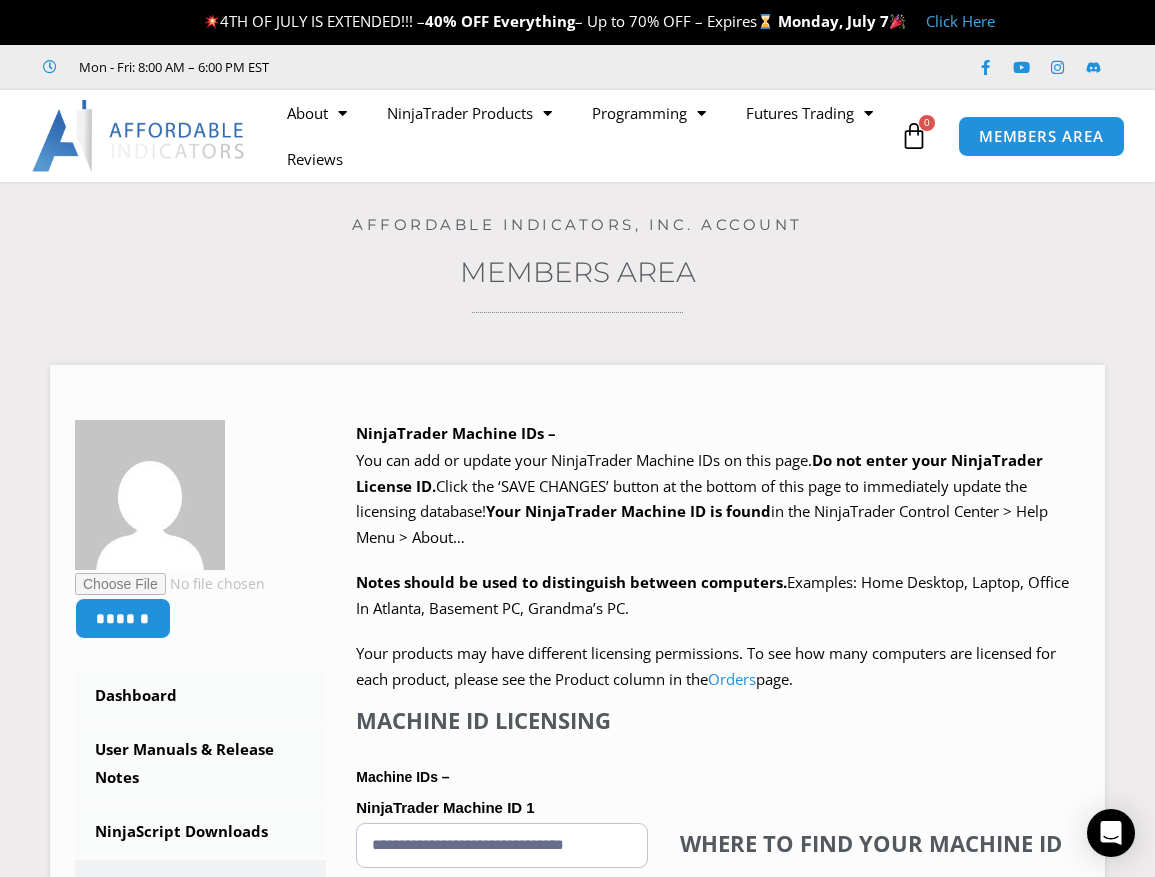 click on "Members Area" at bounding box center (577, 272) 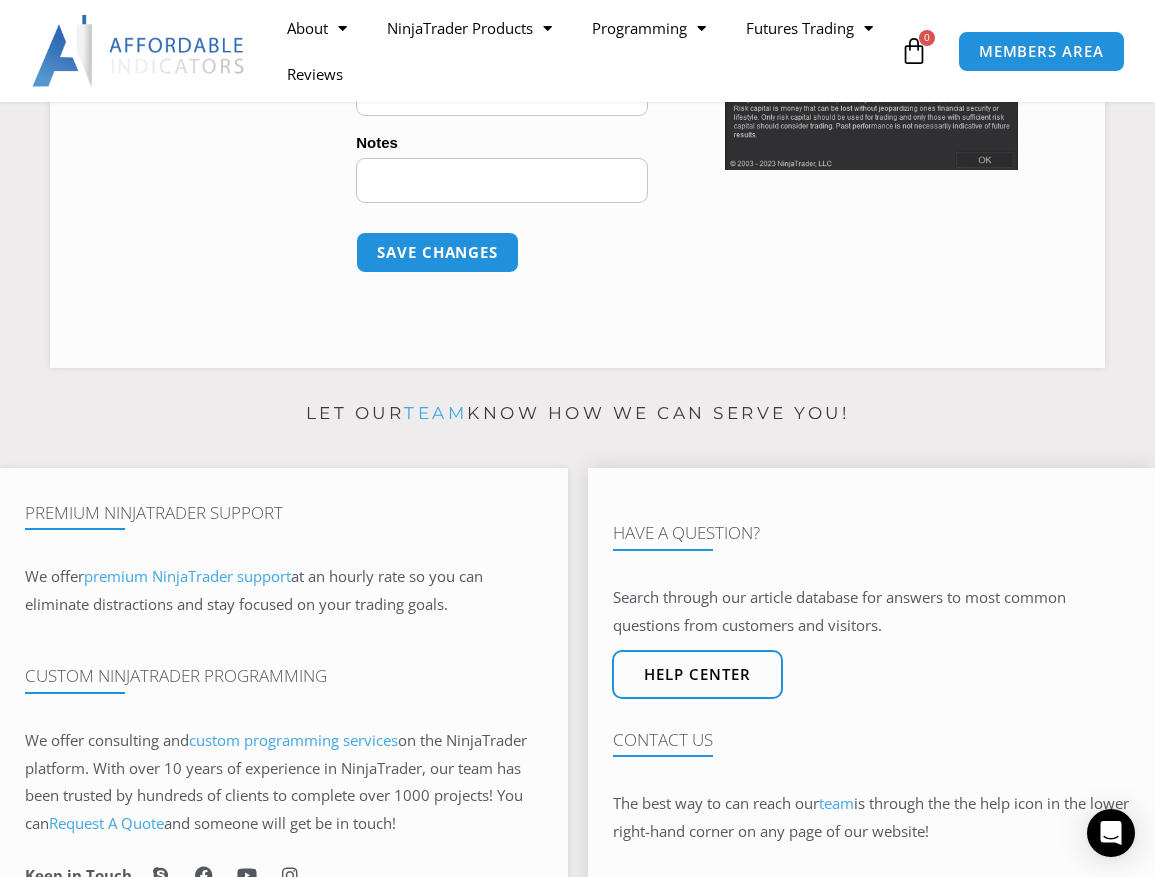 scroll, scrollTop: 1500, scrollLeft: 0, axis: vertical 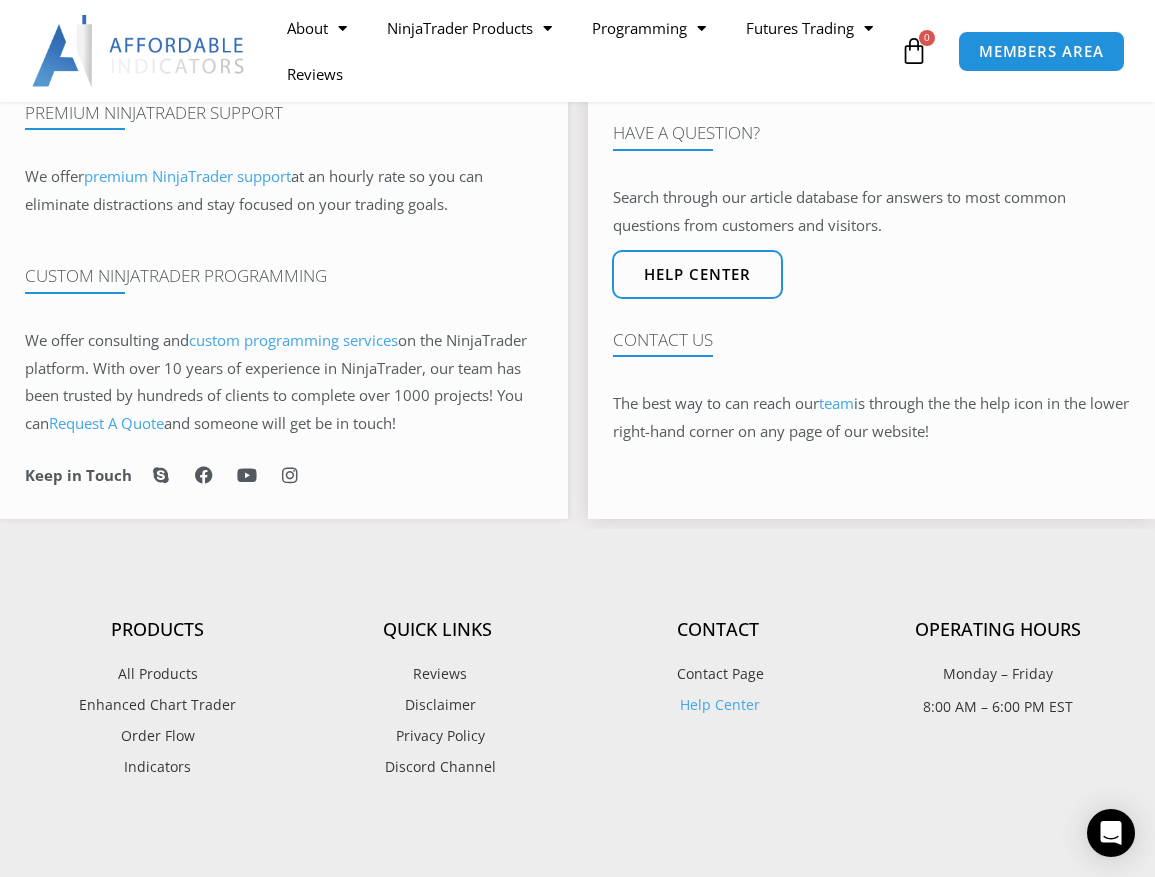 click on "Contact Us" at bounding box center (872, 340) 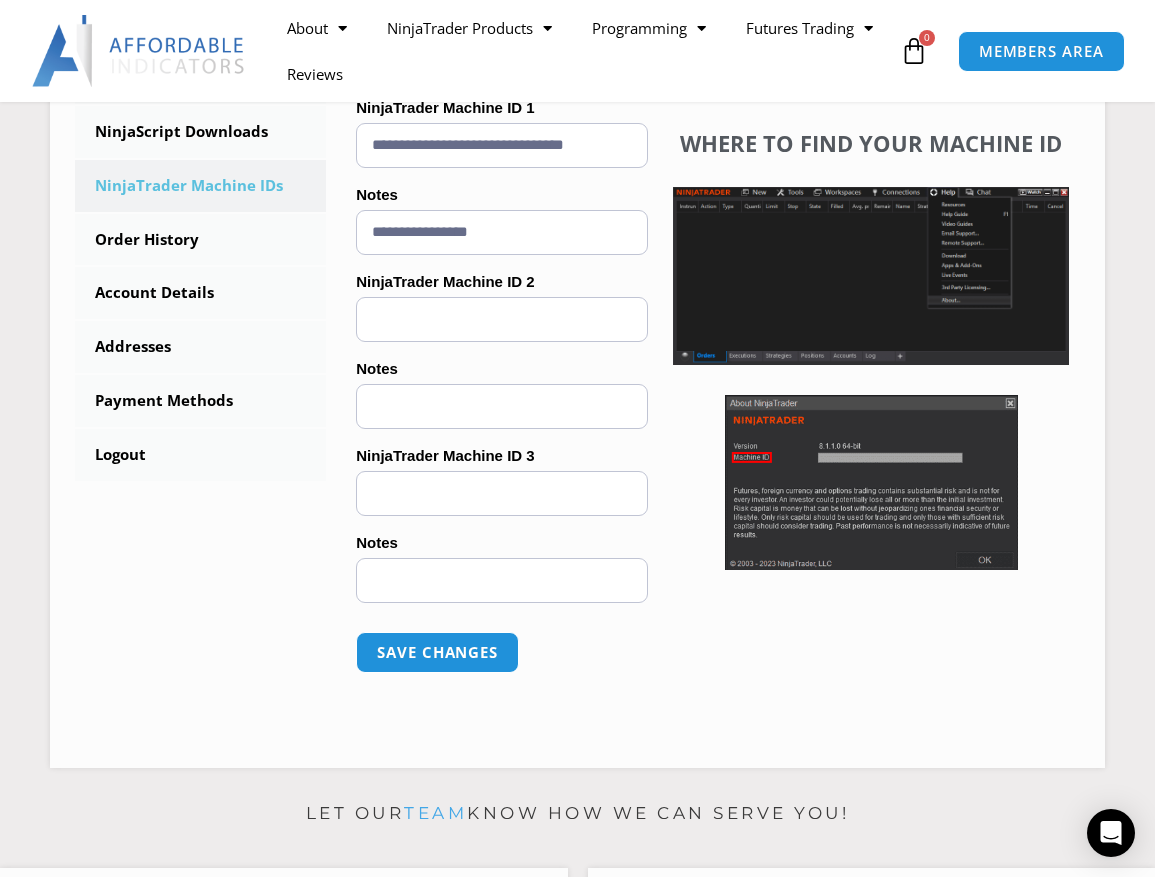 scroll, scrollTop: 500, scrollLeft: 0, axis: vertical 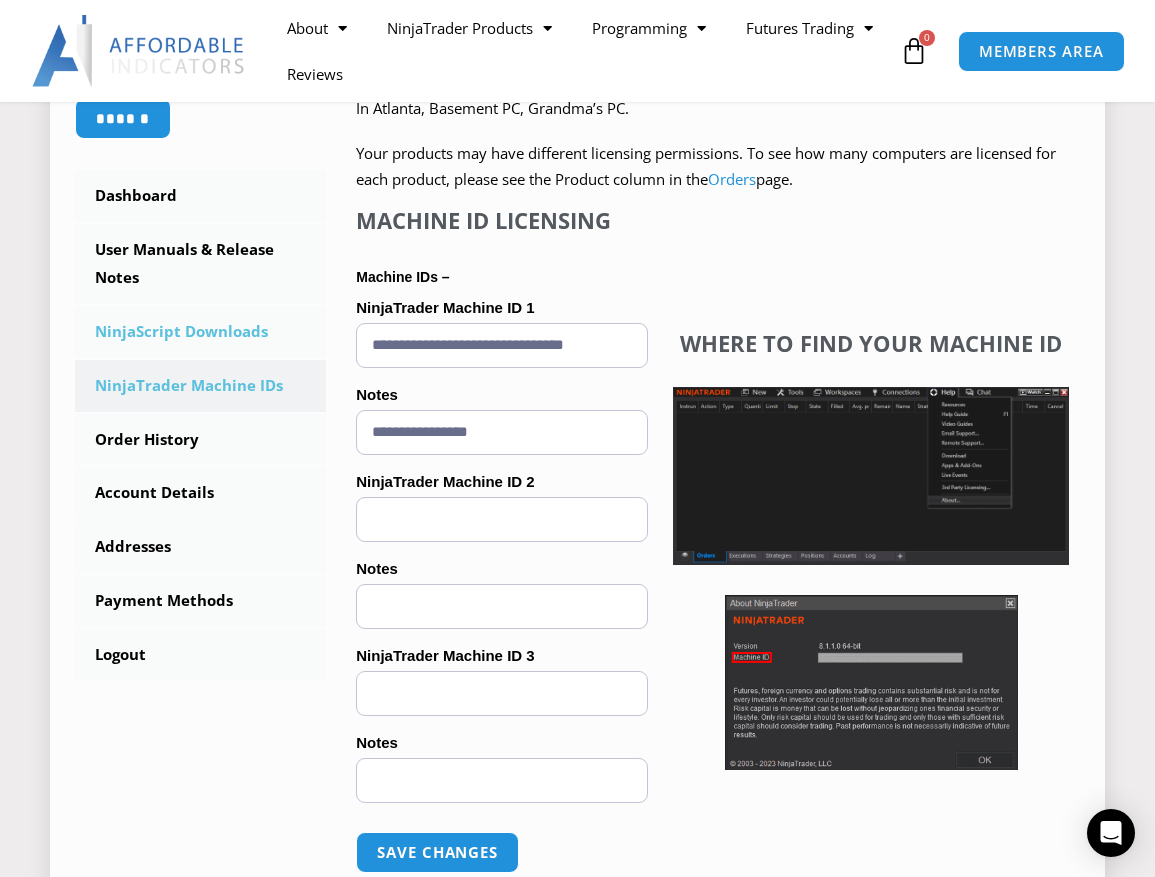 click on "NinjaScript Downloads" at bounding box center [200, 332] 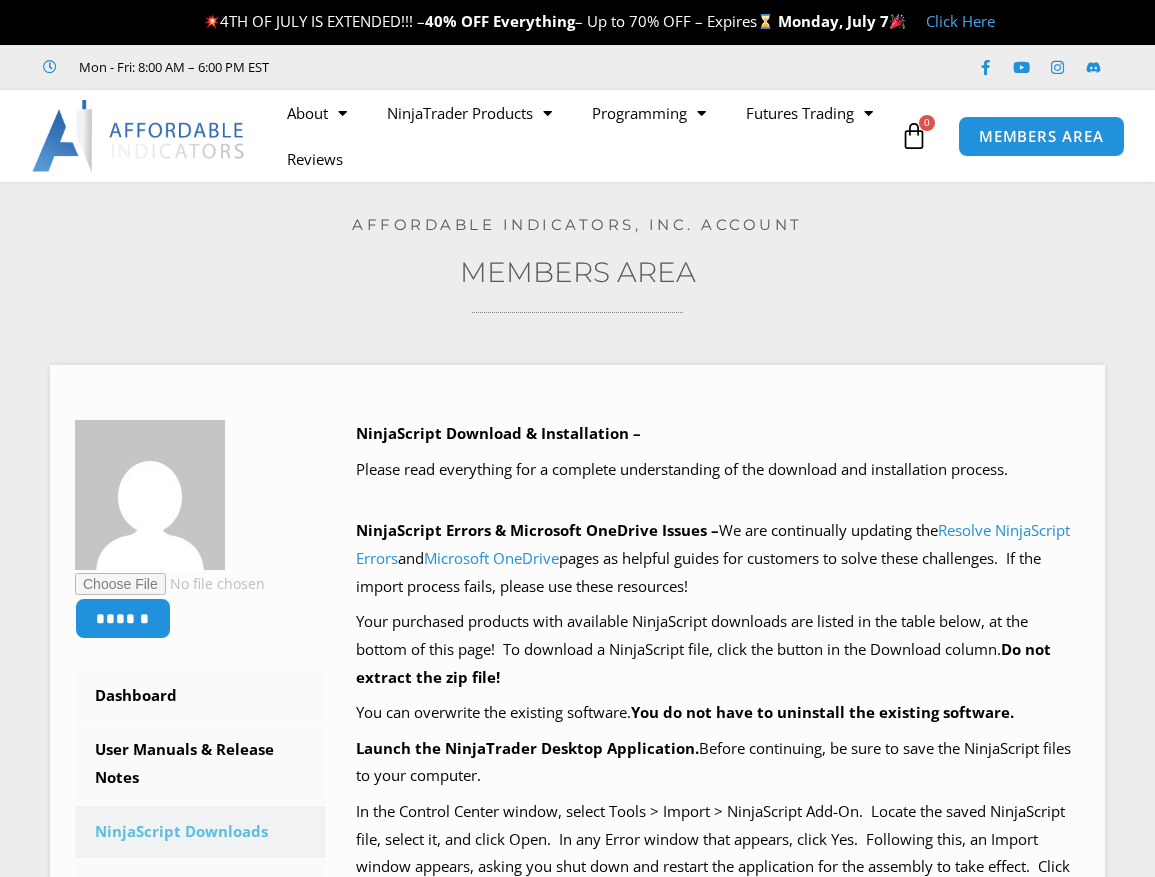 scroll, scrollTop: 0, scrollLeft: 0, axis: both 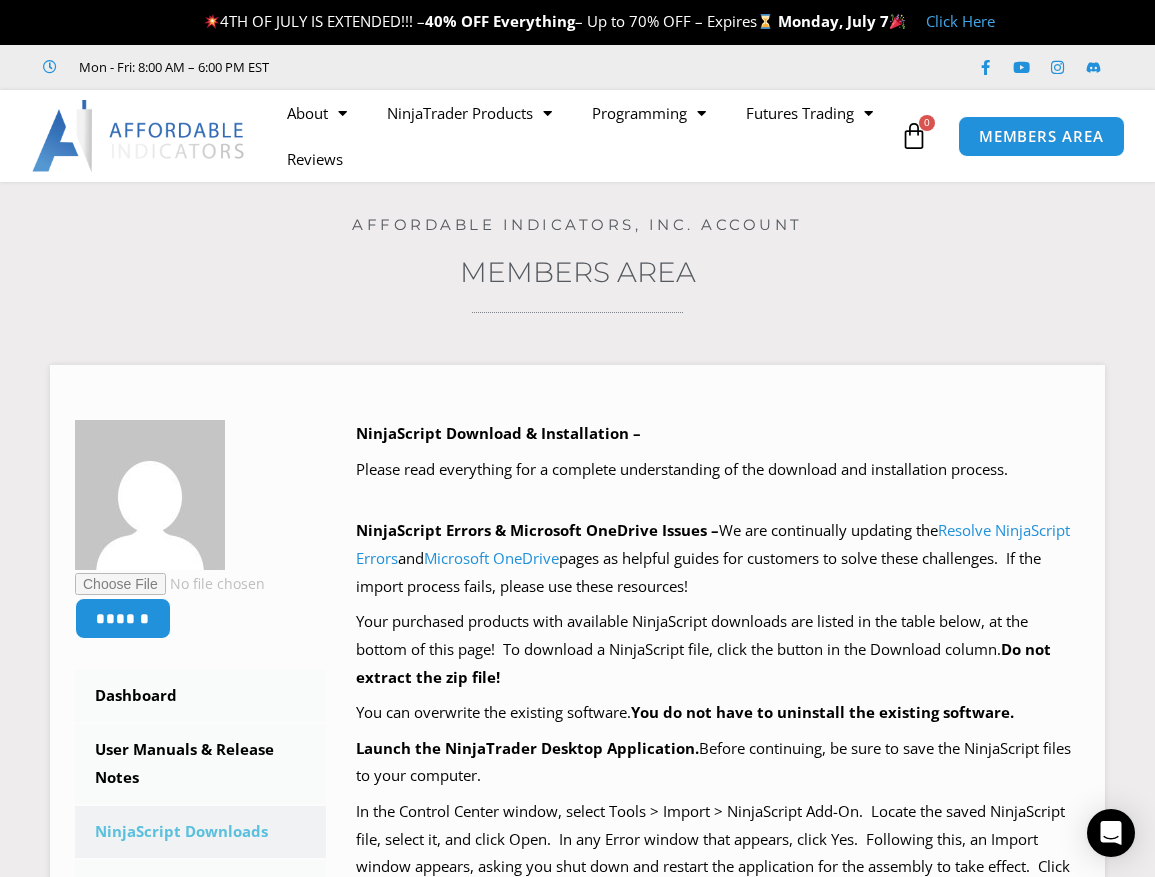 click on "Home  /  Members Area  / Downloads
Affordable Indicators, Inc. Account
Members Area
******
Dashboard
Subscriptions
User Manuals & Release Notes
NinjaScript Downloads
NinjaTrader Machine IDs
Order History
Account Details
Addresses
Payment Methods
Logout
NinjaScript Download & Installation –
We are continually updating the   and" at bounding box center (577, 876) 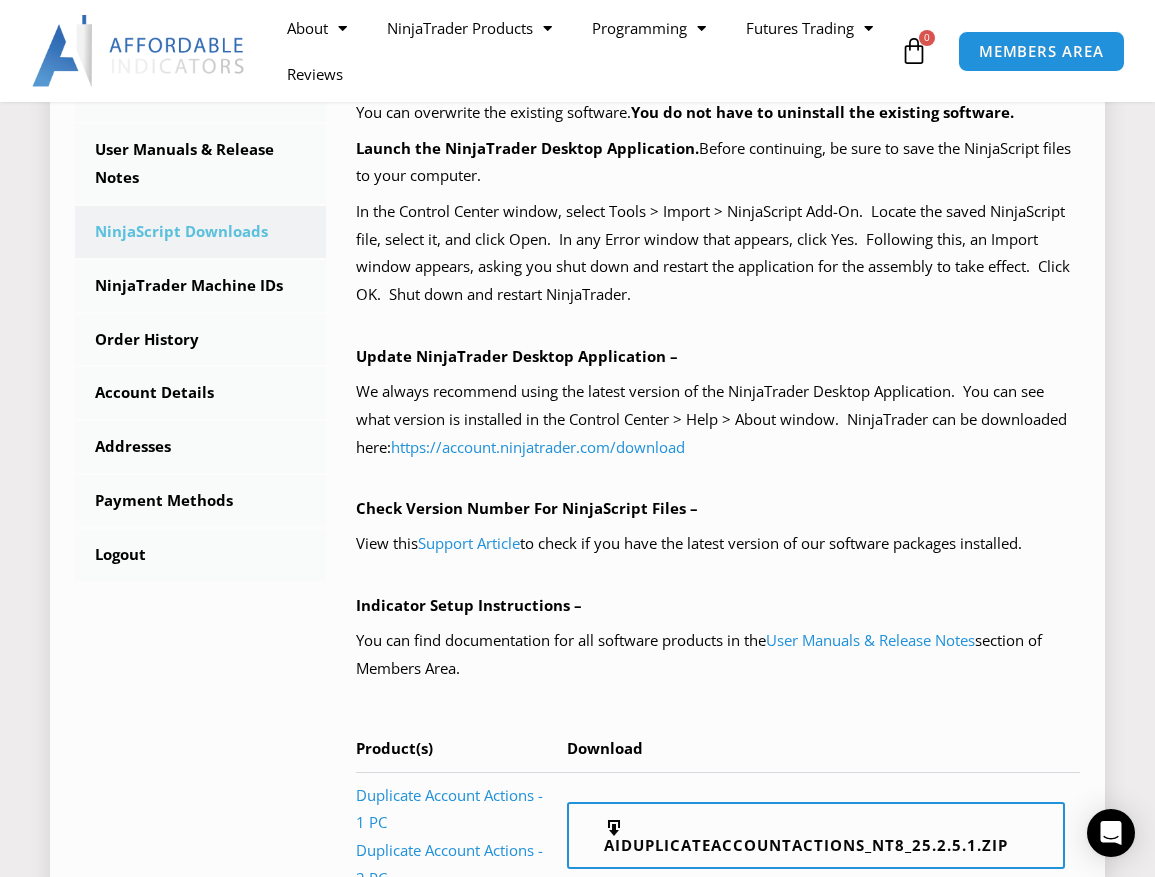 scroll, scrollTop: 900, scrollLeft: 0, axis: vertical 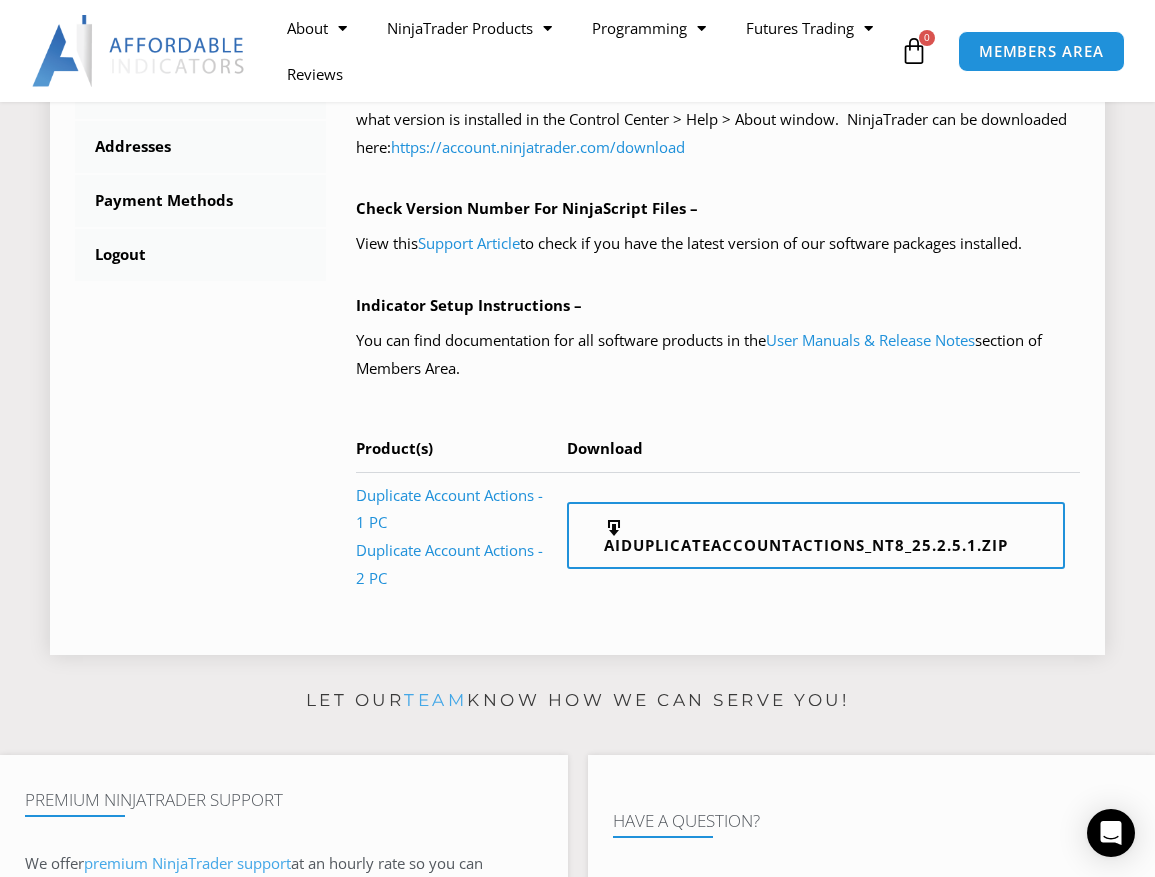 click on "Duplicate Account Actions - 1 PC Duplicate Account Actions - 2 PC" at bounding box center (461, 537) 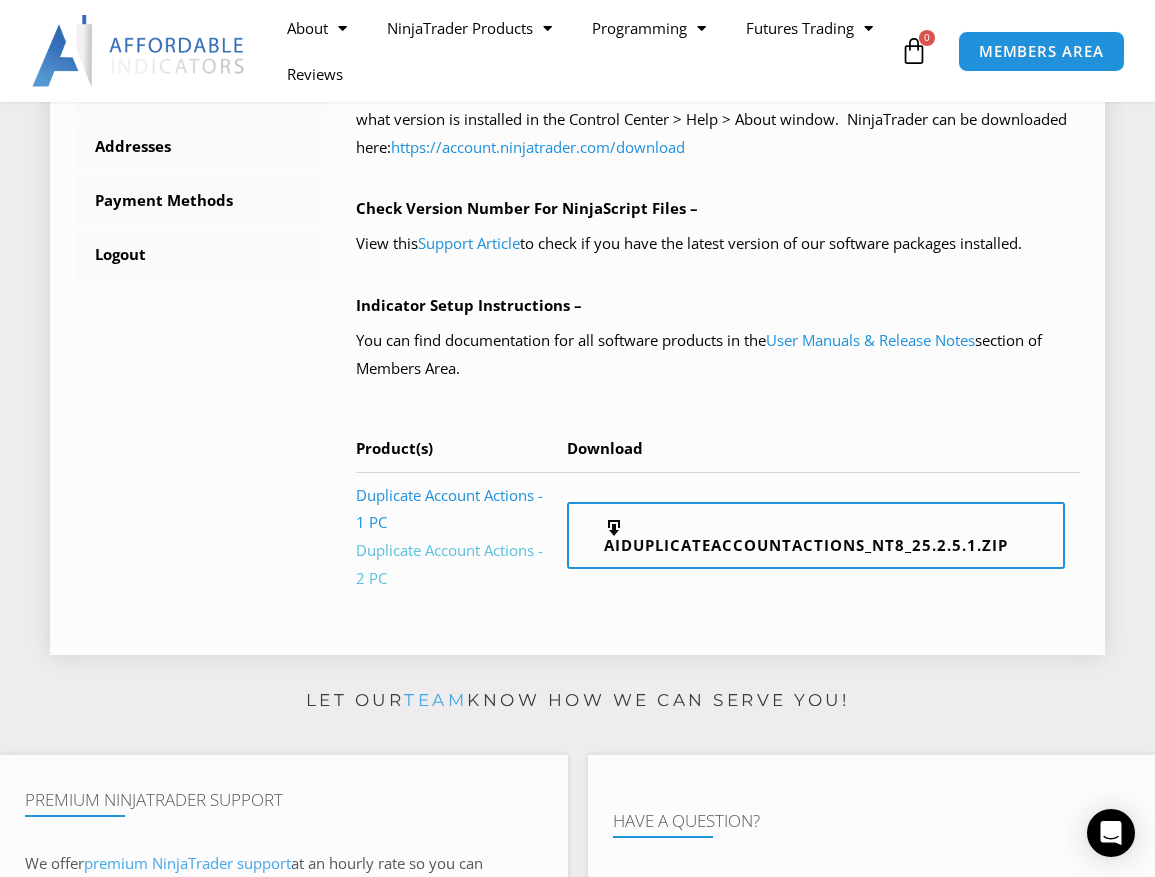 click on "Duplicate Account Actions - 2 PC" at bounding box center (449, 564) 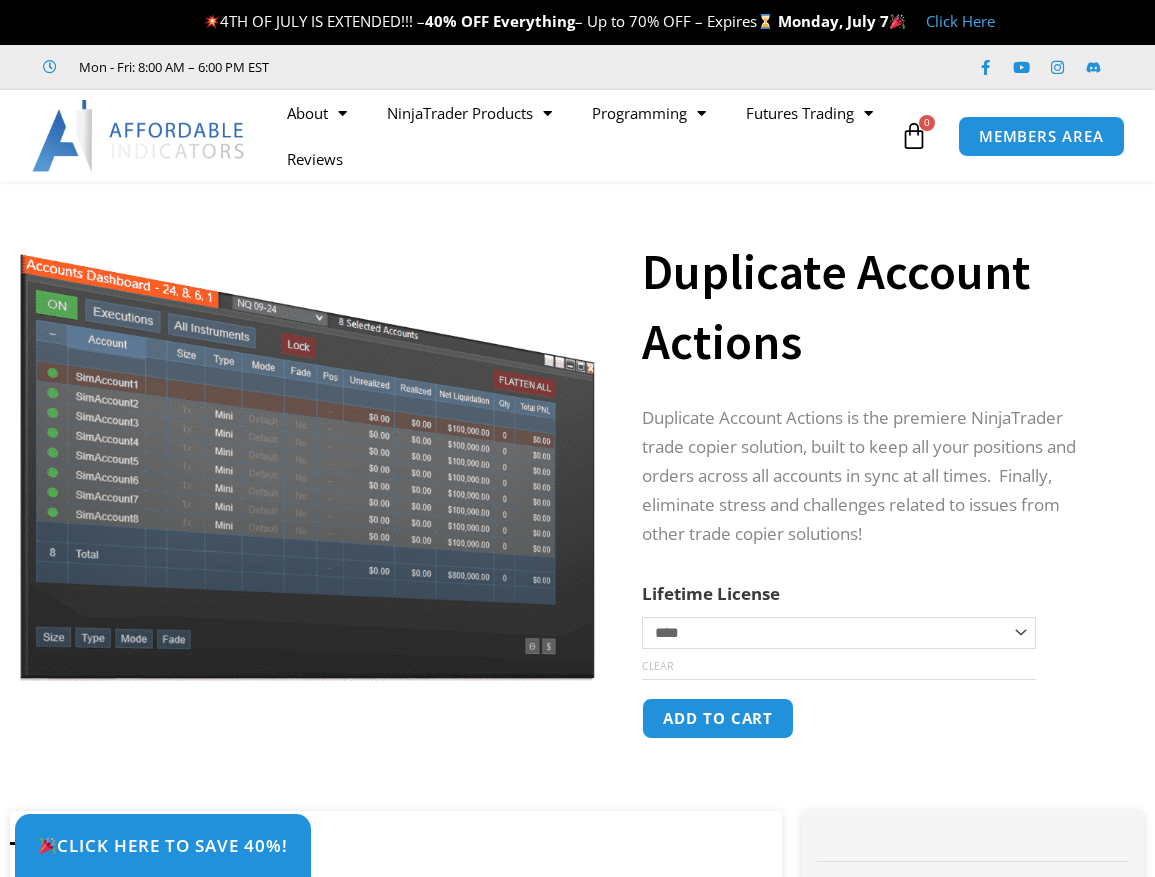 scroll, scrollTop: 0, scrollLeft: 0, axis: both 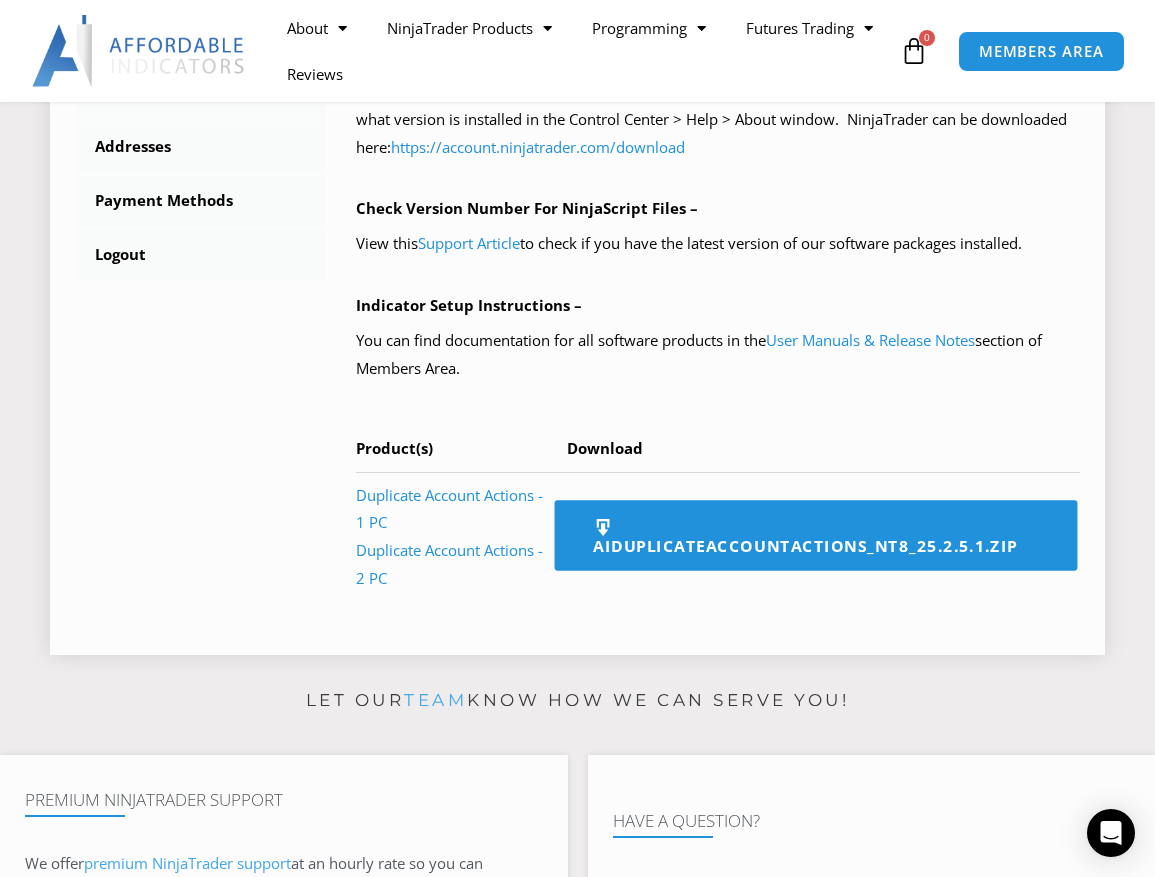 click on "AIDuplicateAccountActions_NT8_25.2.5.1.zip" at bounding box center (816, 535) 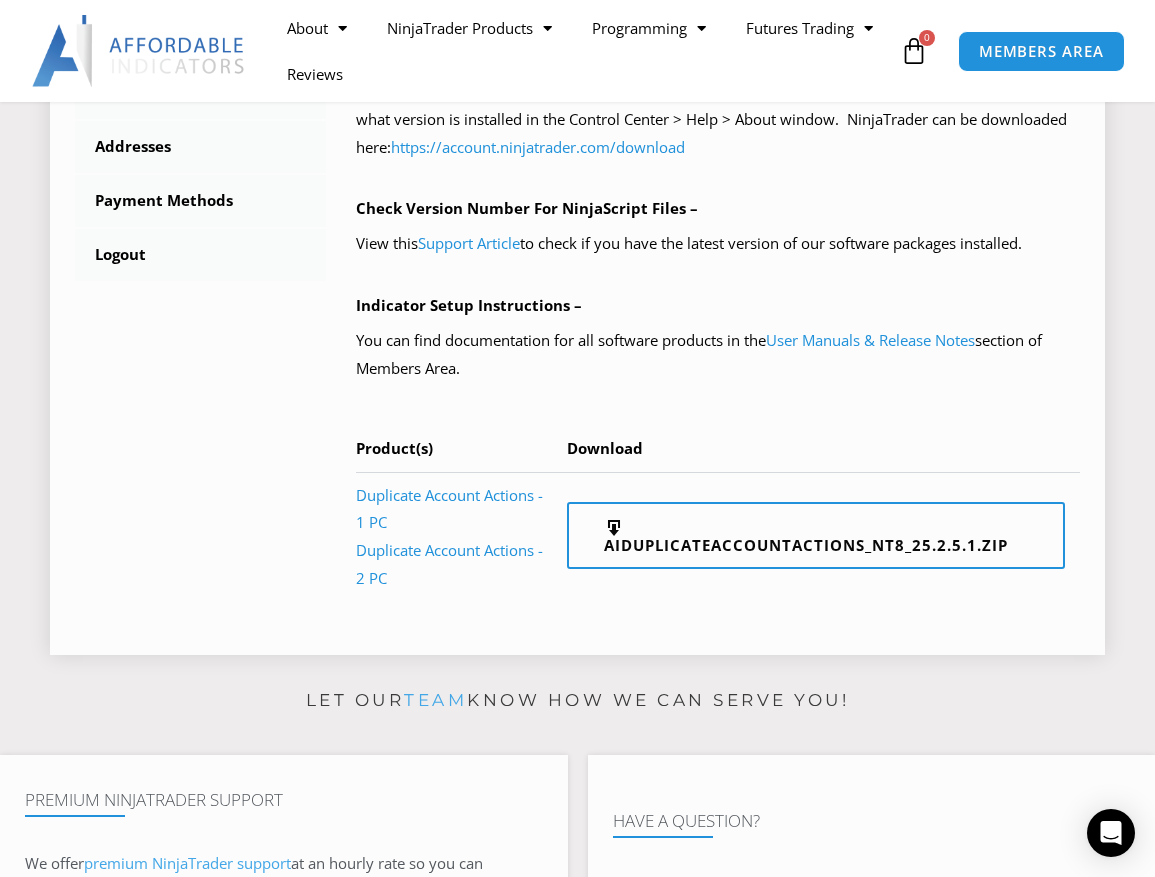 click on "******
Dashboard
Subscriptions
User Manuals & Release Notes
NinjaScript Downloads
NinjaTrader Machine IDs
Order History
Account Details
Addresses
Payment Methods
Logout
NinjaScript Download & Installation –
Please read everything for a complete understanding of the download and installation process.
NinjaScript Errors & Microsoft OneDrive Issues –  We are continually updating the  Resolve NinjaScript Errors  and  Microsoft OneDrive  pages
as helpful guides for customers to solve these challenges.  If the import process fails, please use these resources!" at bounding box center (577, 74) 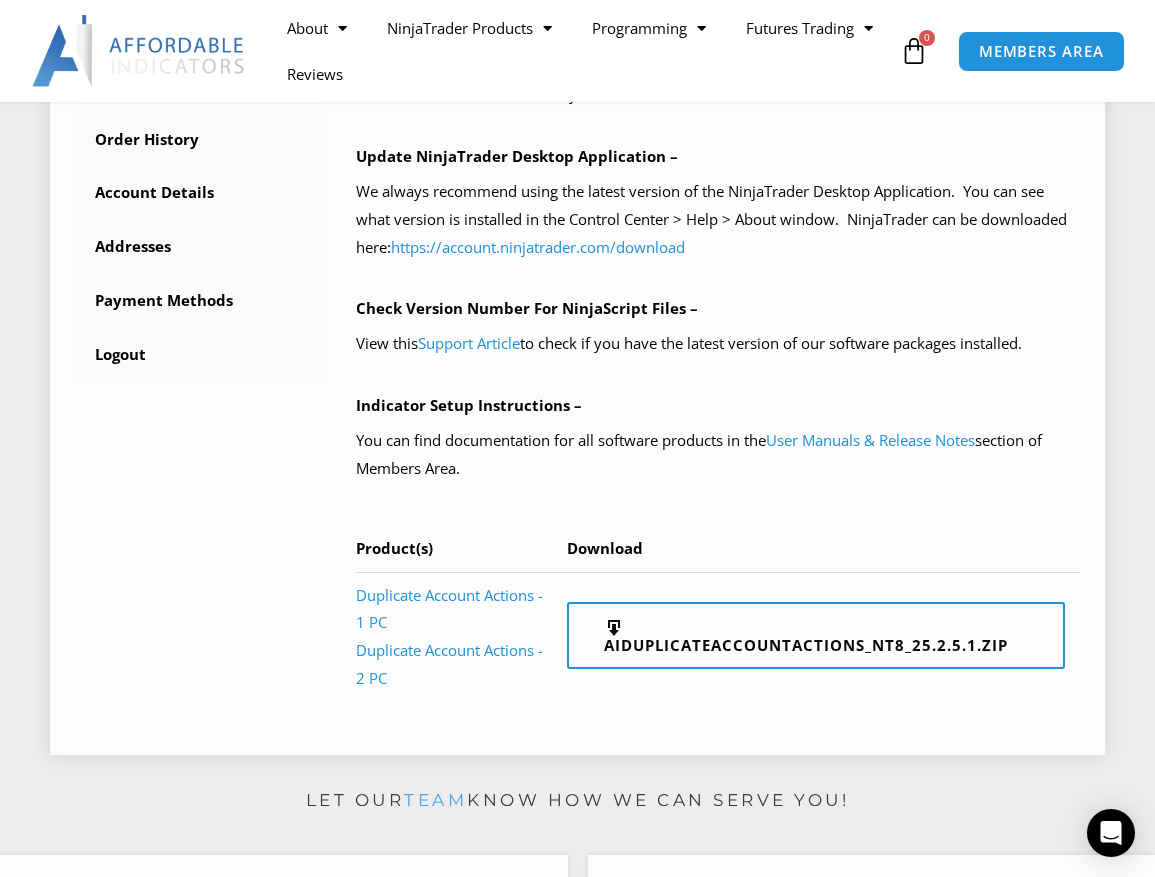 scroll, scrollTop: 700, scrollLeft: 0, axis: vertical 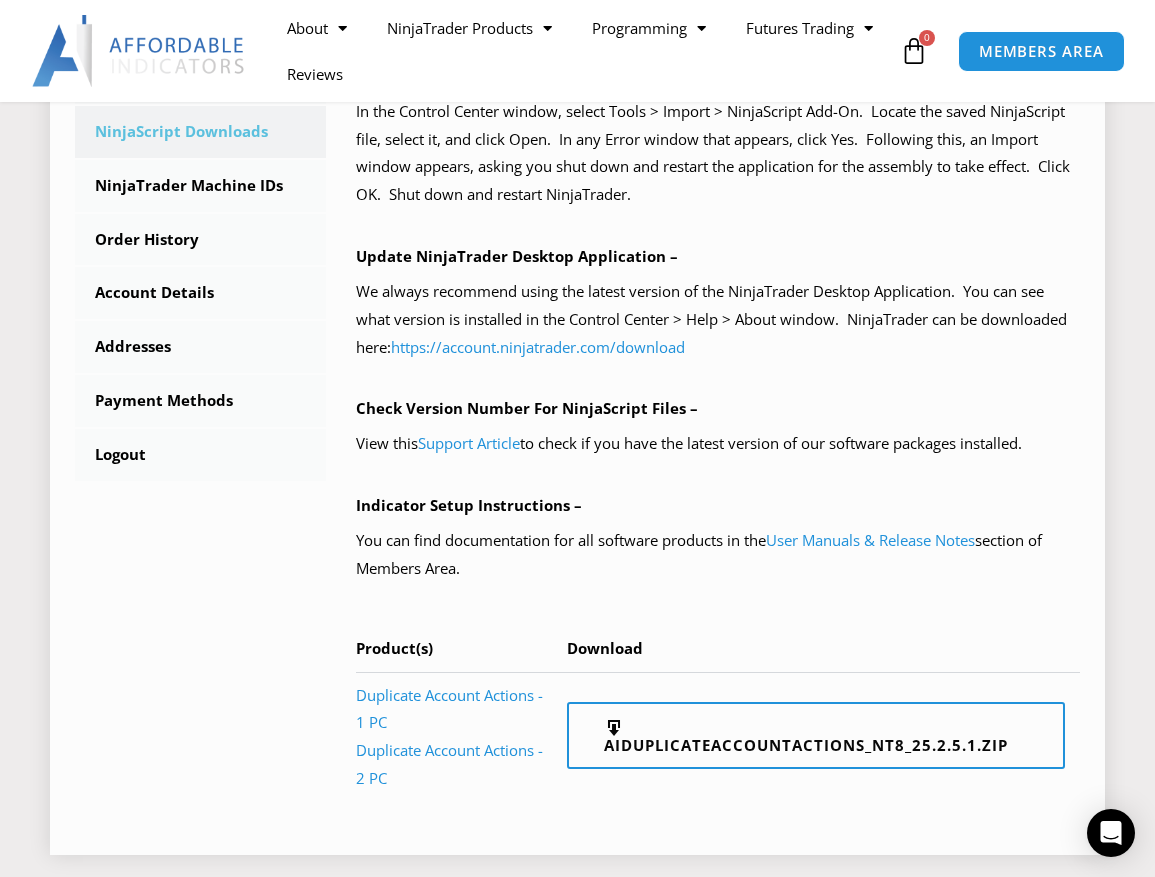 click on "******
Dashboard
Subscriptions
User Manuals & Release Notes
NinjaScript Downloads
NinjaTrader Machine IDs
Order History
Account Details
Addresses
Payment Methods
Logout
NinjaScript Download & Installation –
Please read everything for a complete understanding of the download and installation process.
NinjaScript Errors & Microsoft OneDrive Issues –  We are continually updating the  Resolve NinjaScript Errors  and  Microsoft OneDrive  pages
as helpful guides for customers to solve these challenges.  If the import process fails, please use these resources!" at bounding box center (577, 274) 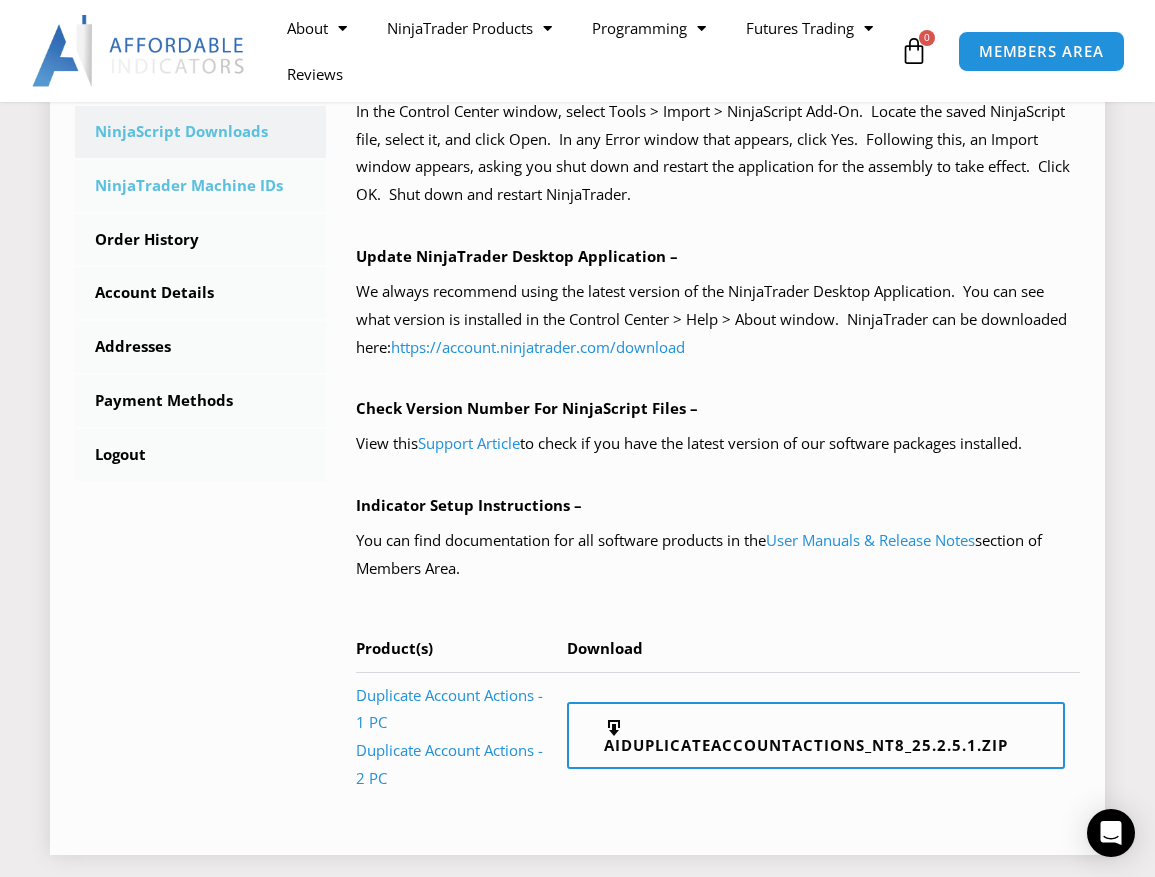 click on "NinjaTrader Machine IDs" at bounding box center (200, 186) 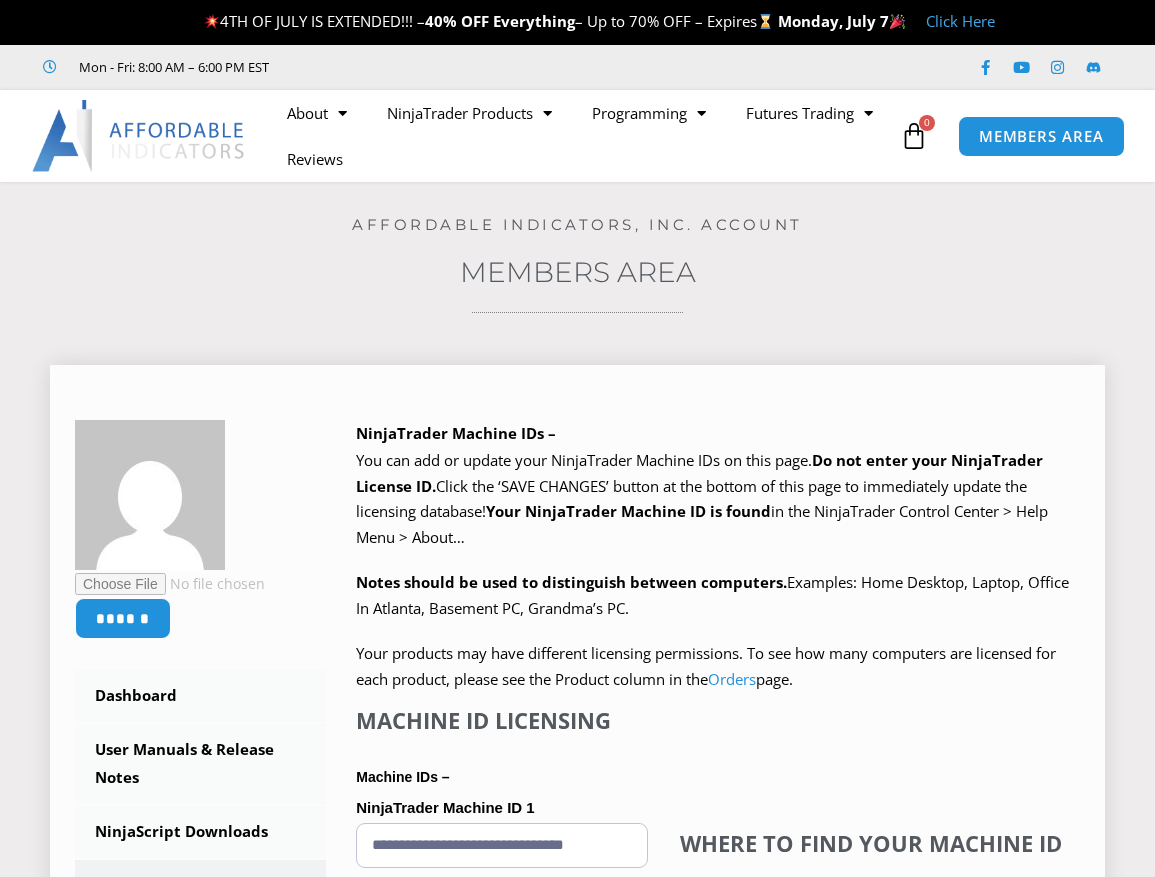 scroll, scrollTop: 0, scrollLeft: 0, axis: both 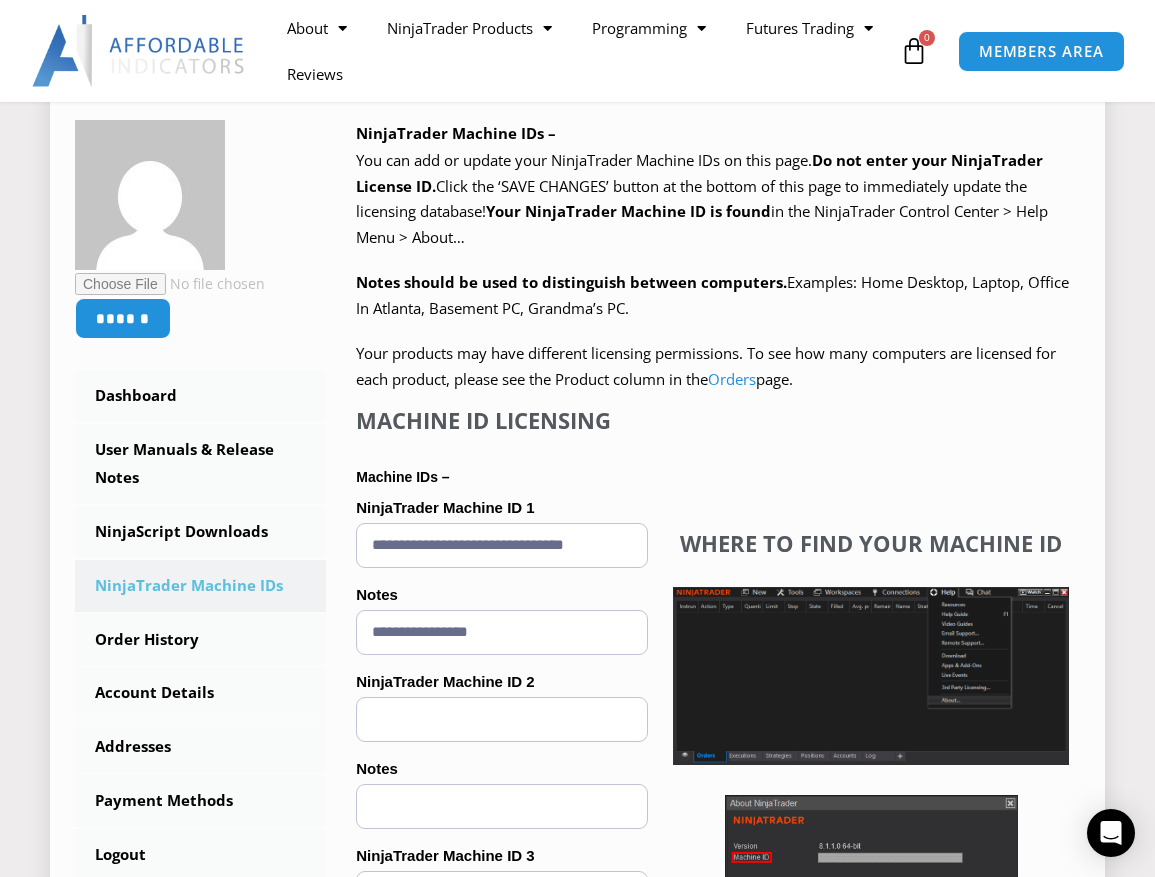 click on "NinjaTrader Machine ID 2  (optional)" at bounding box center (502, 719) 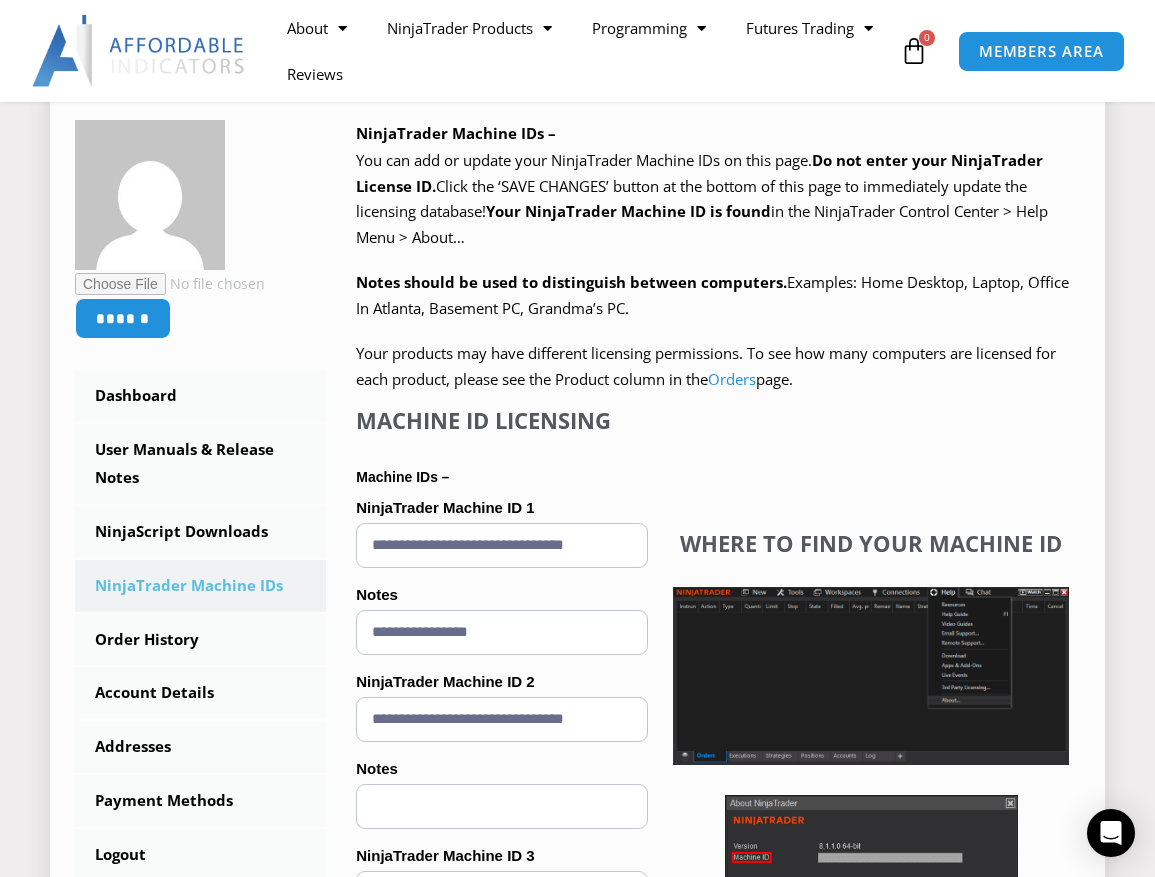 scroll, scrollTop: 0, scrollLeft: 20, axis: horizontal 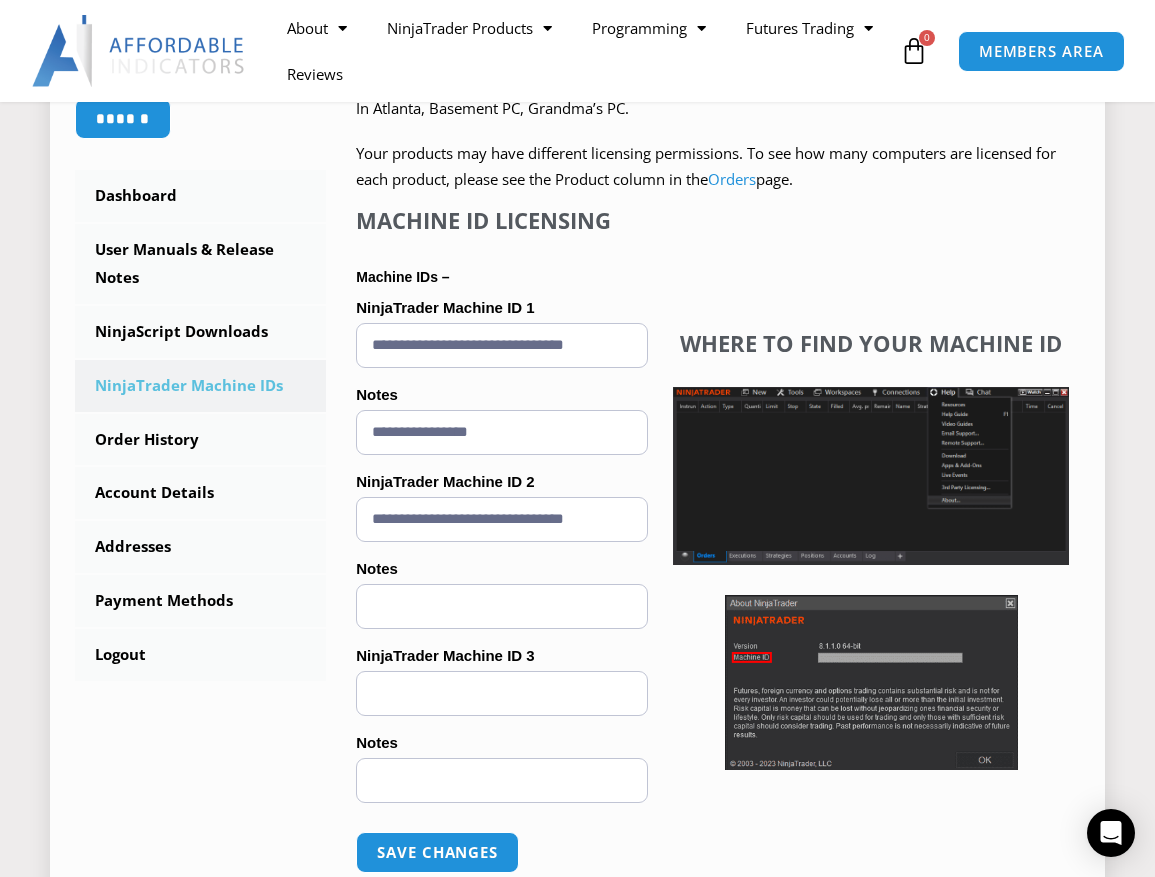 type on "**********" 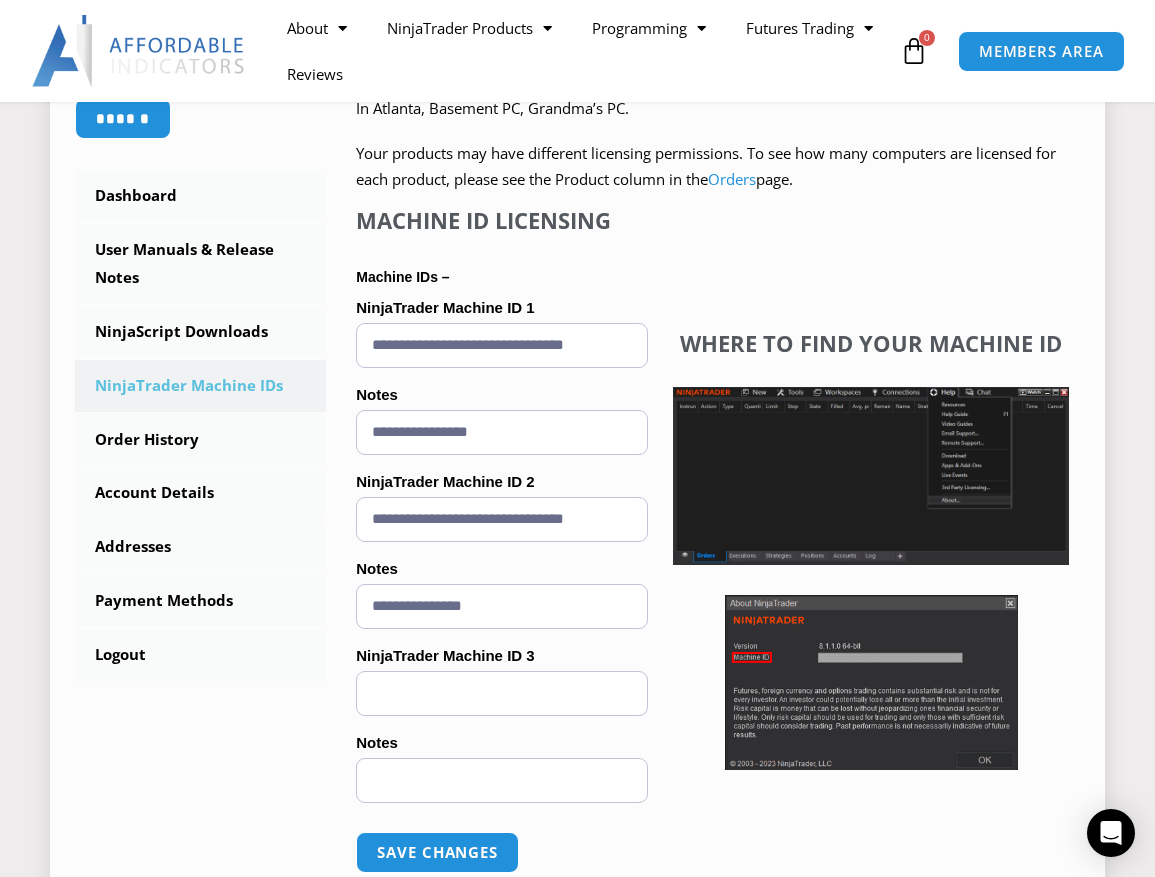 type on "**********" 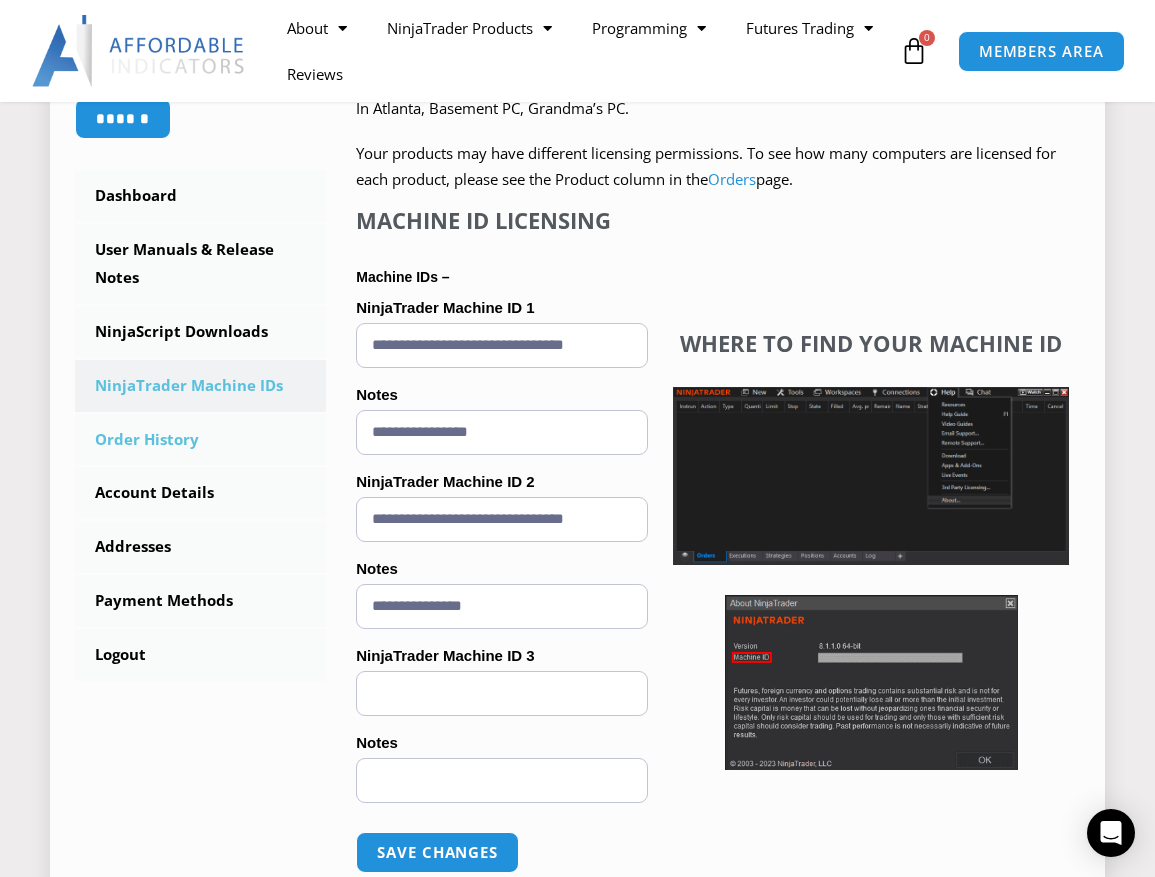 drag, startPoint x: 518, startPoint y: 419, endPoint x: 315, endPoint y: 432, distance: 203.41583 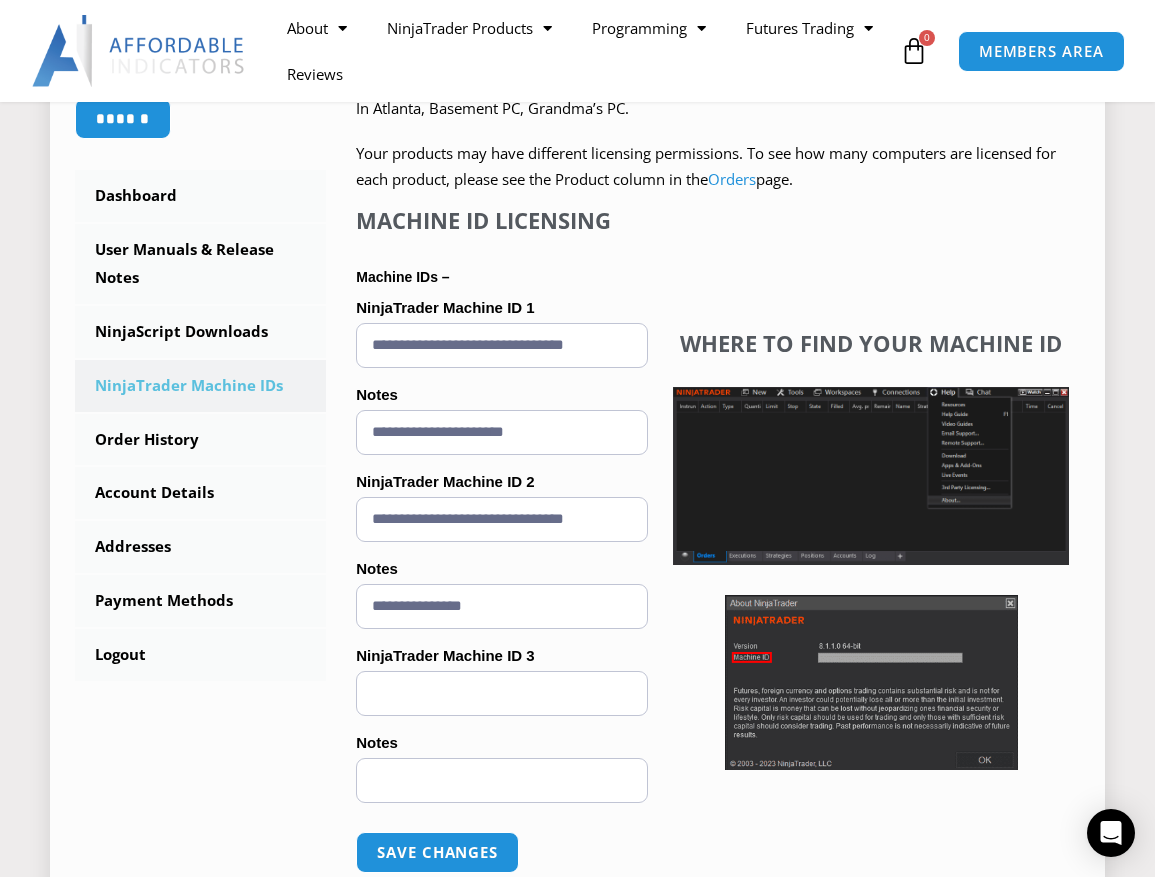 type on "**********" 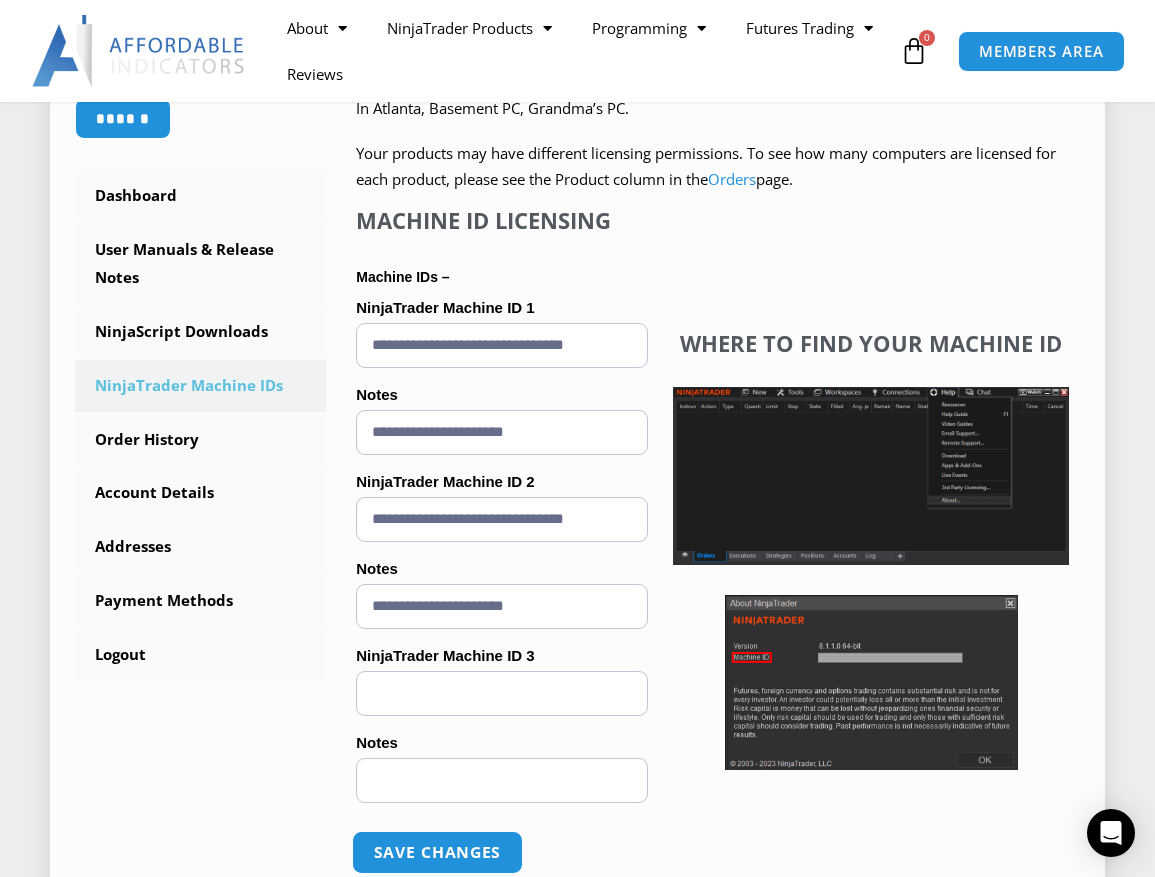 type on "**********" 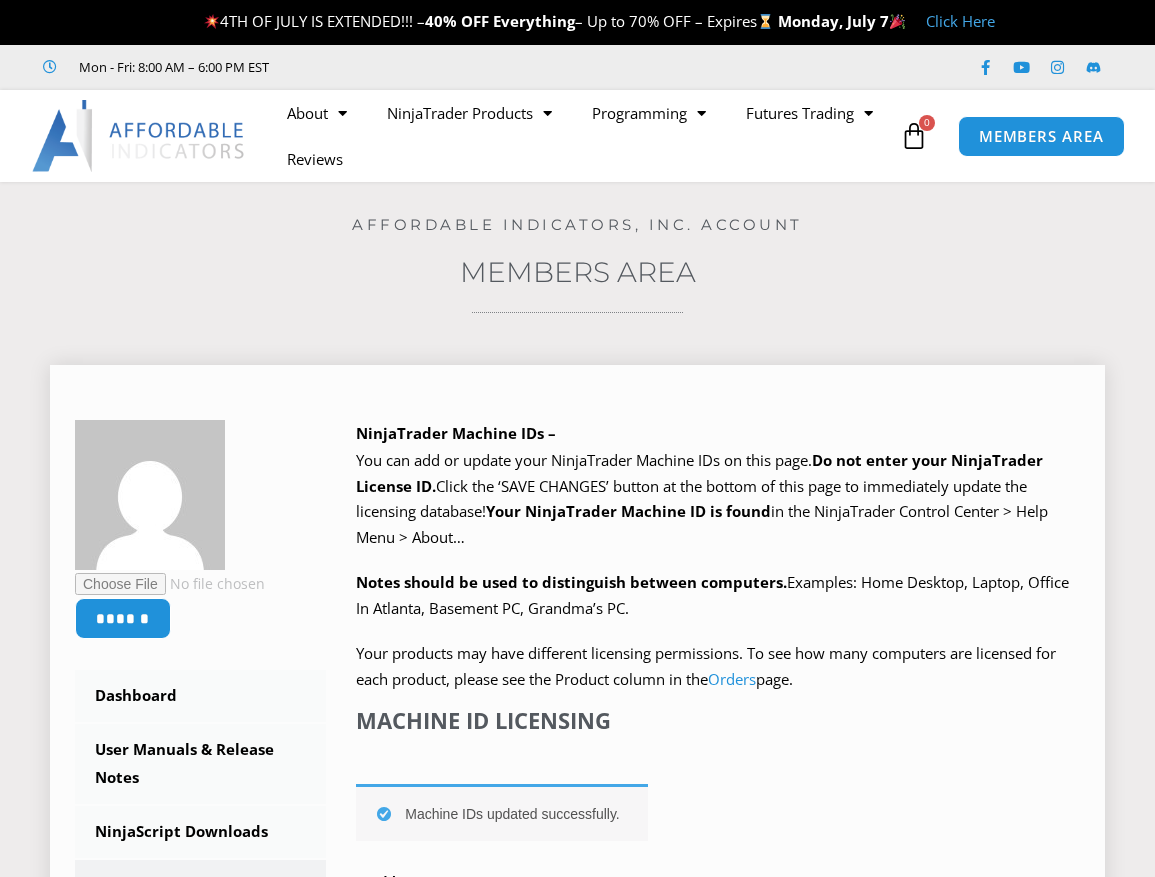 scroll, scrollTop: 0, scrollLeft: 0, axis: both 